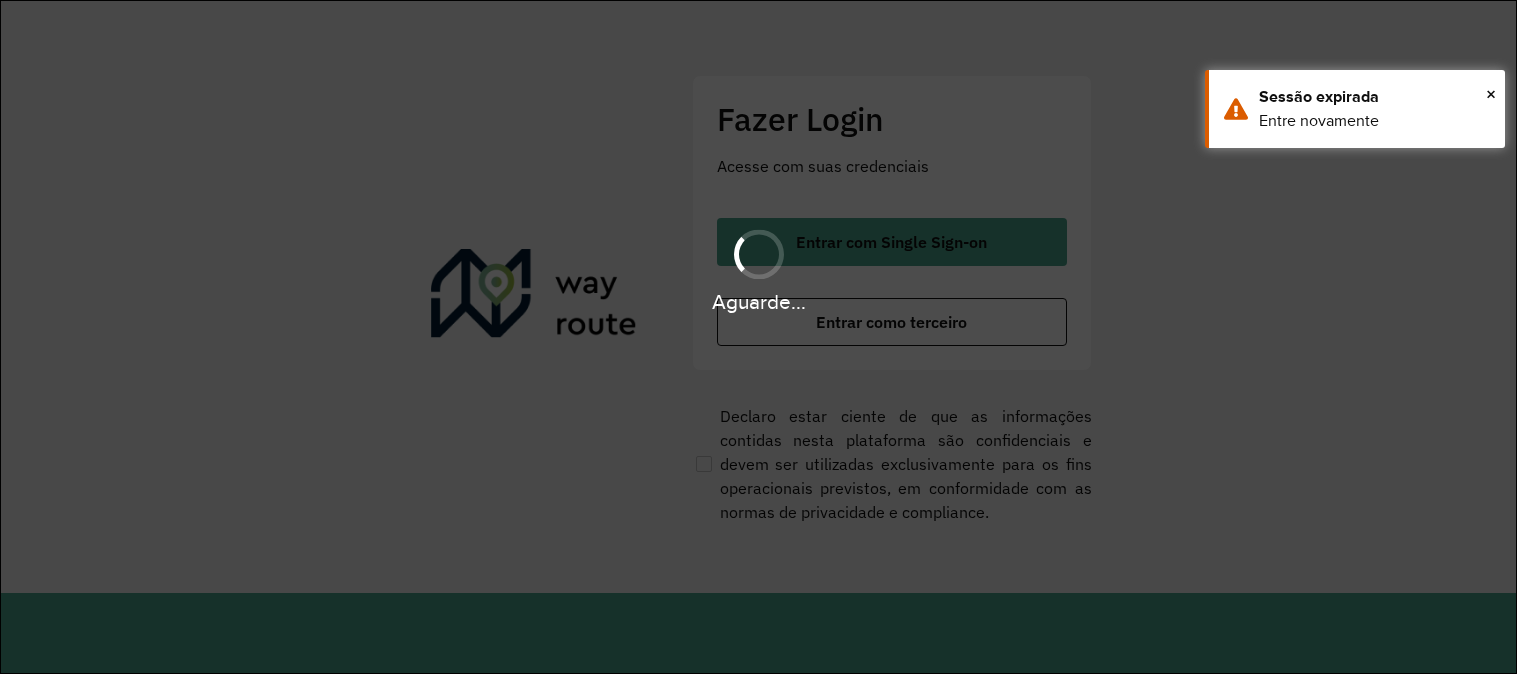 scroll, scrollTop: 0, scrollLeft: 0, axis: both 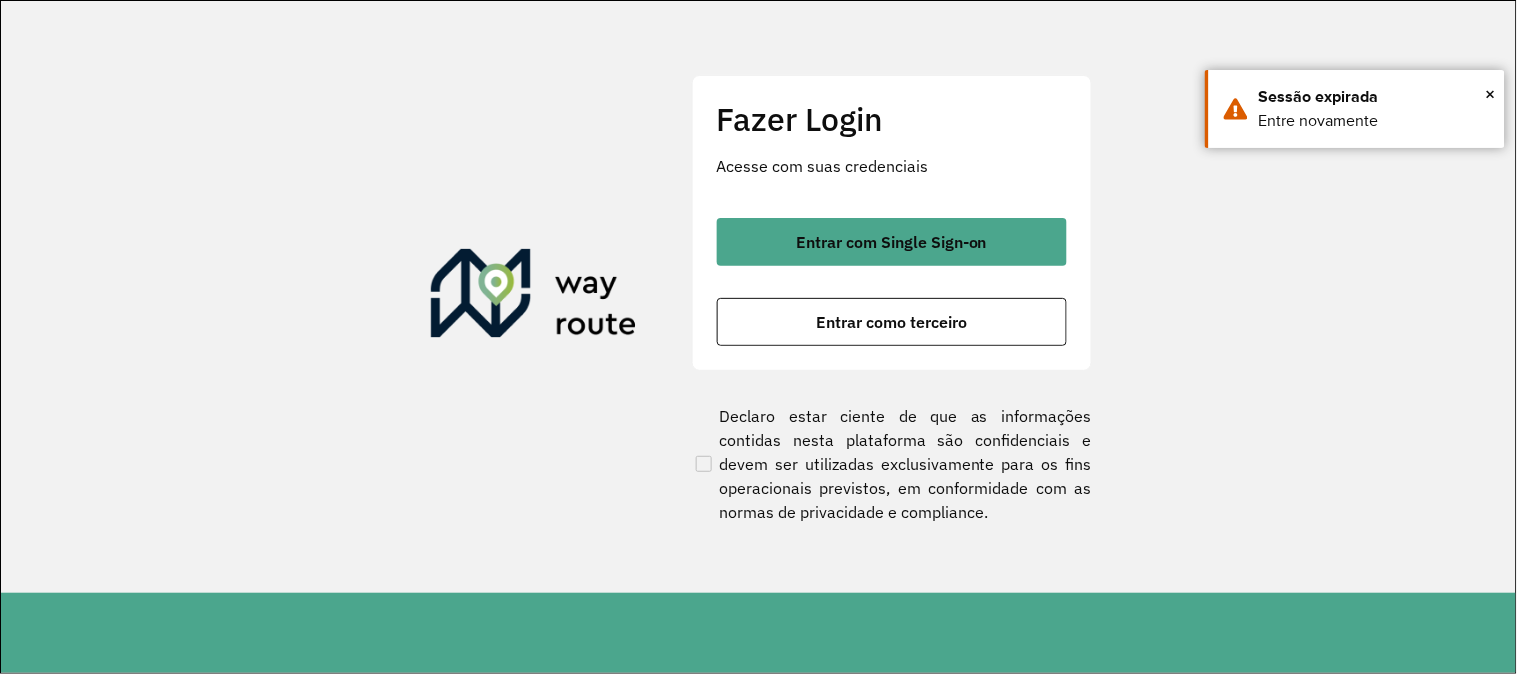 click on "Entrar como terceiro" at bounding box center [891, 322] 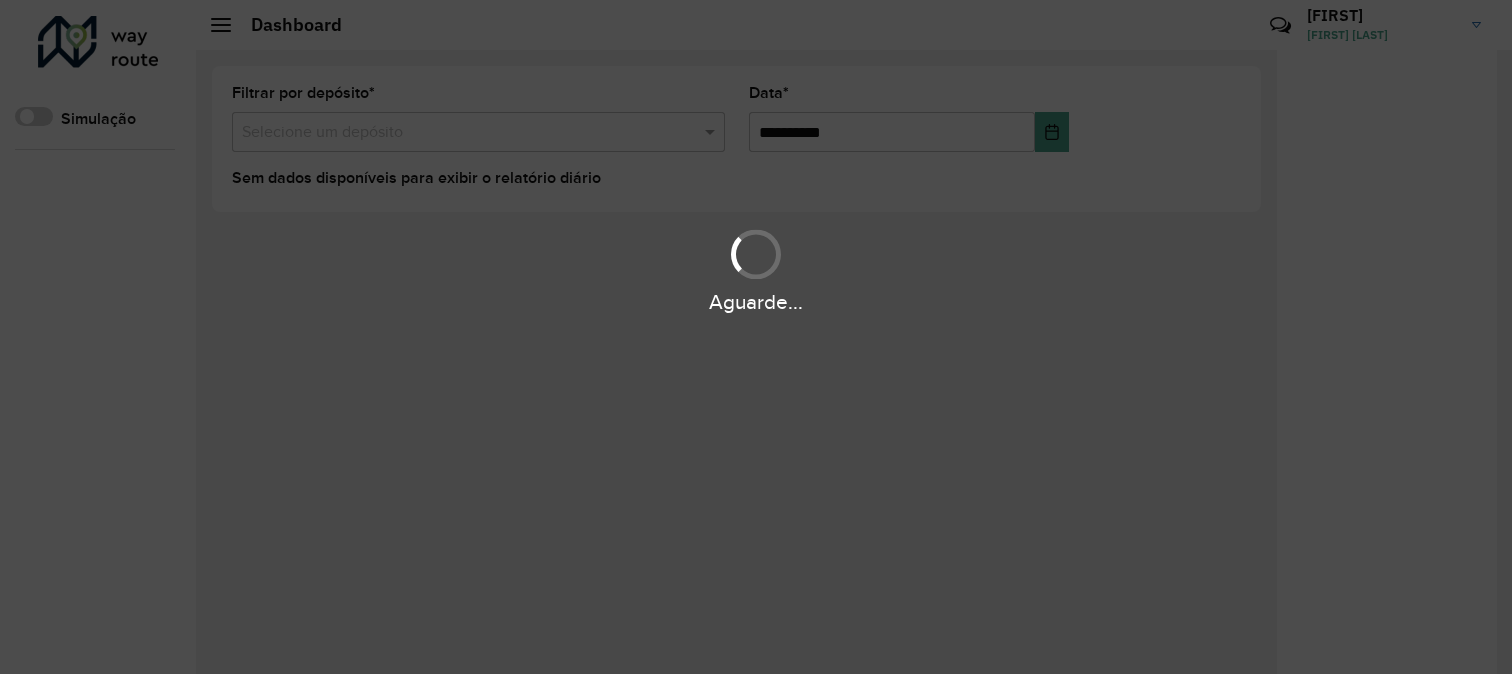 scroll, scrollTop: 0, scrollLeft: 0, axis: both 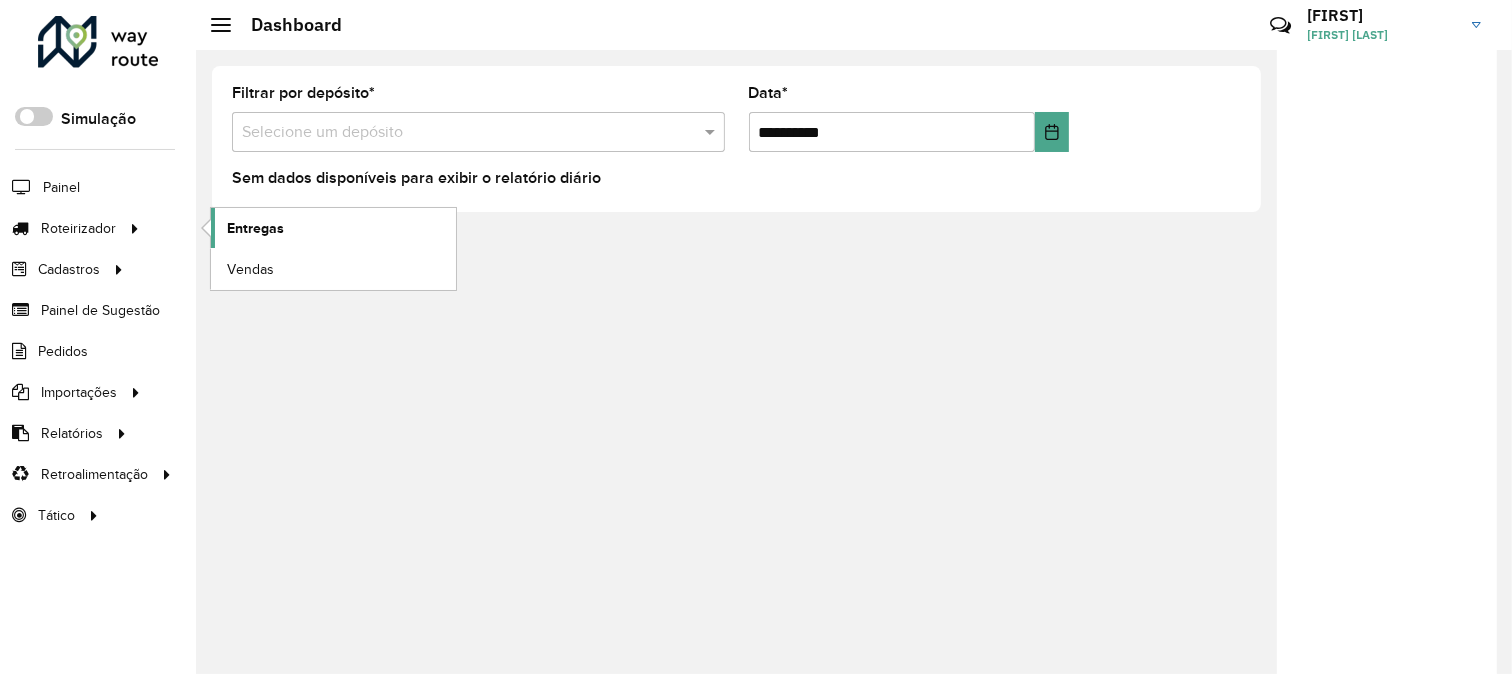 click on "Entregas" 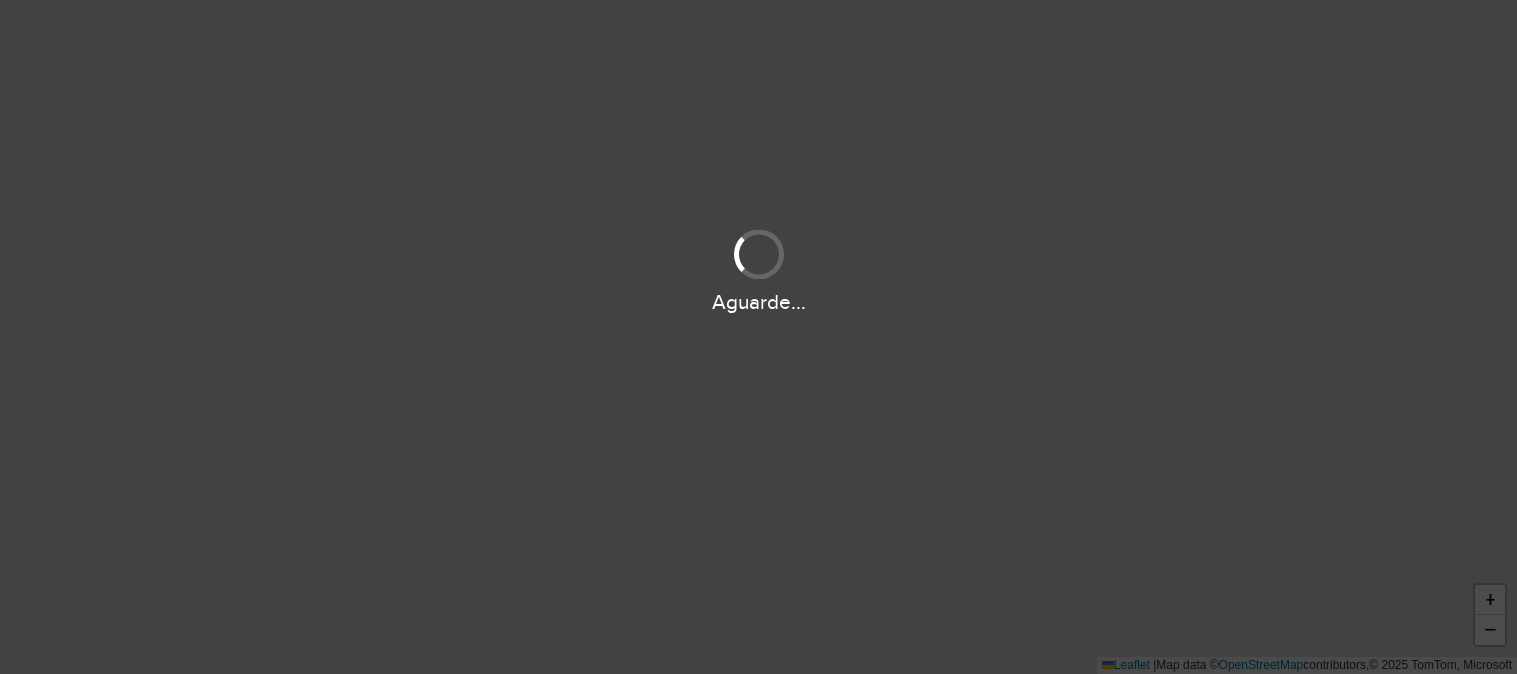 scroll, scrollTop: 0, scrollLeft: 0, axis: both 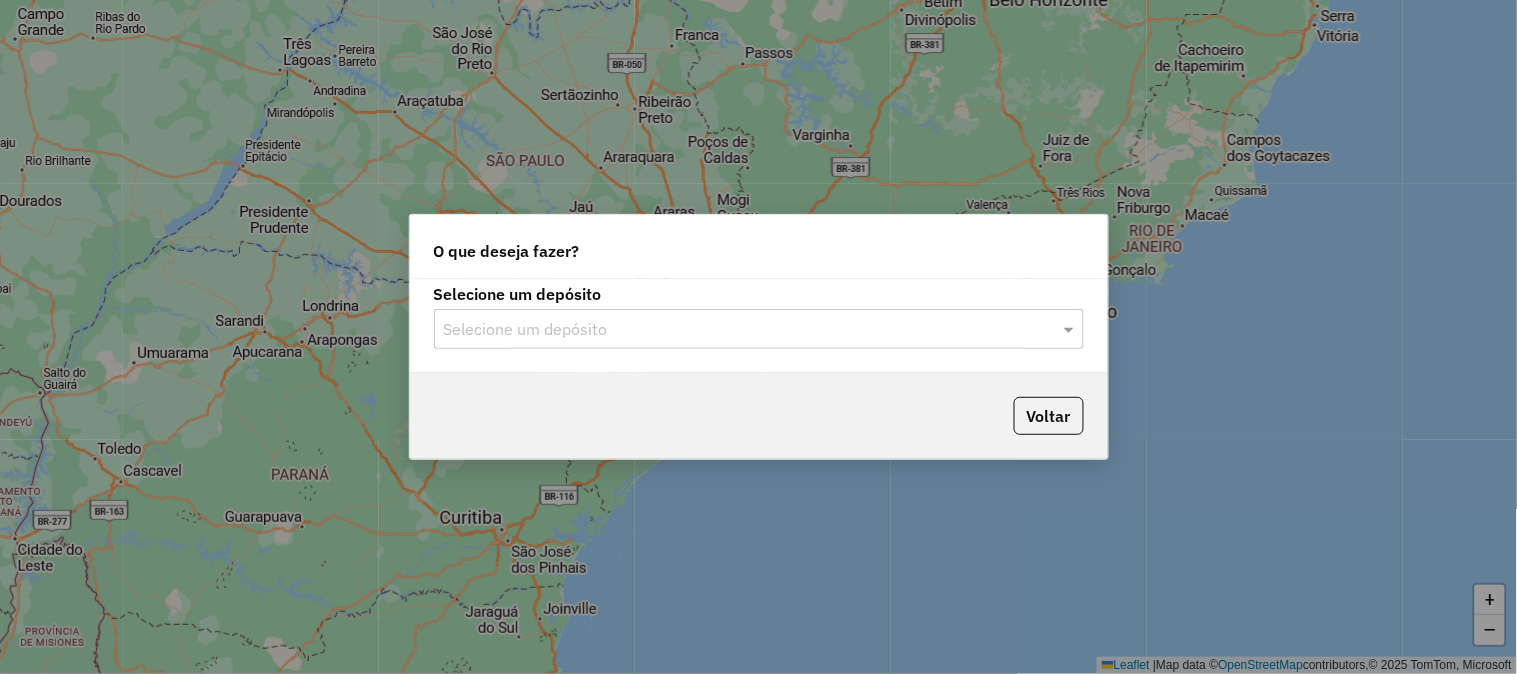 click 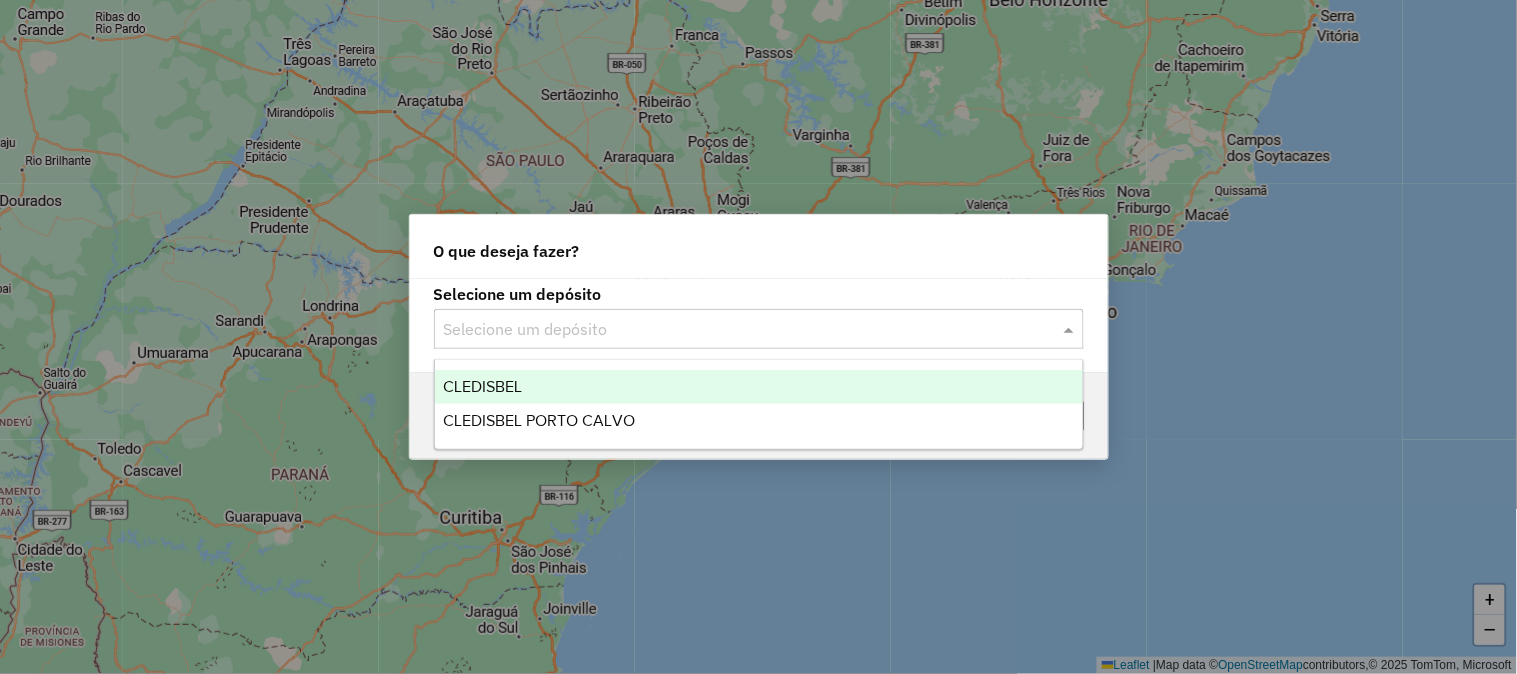 click on "CLEDISBEL" at bounding box center (759, 387) 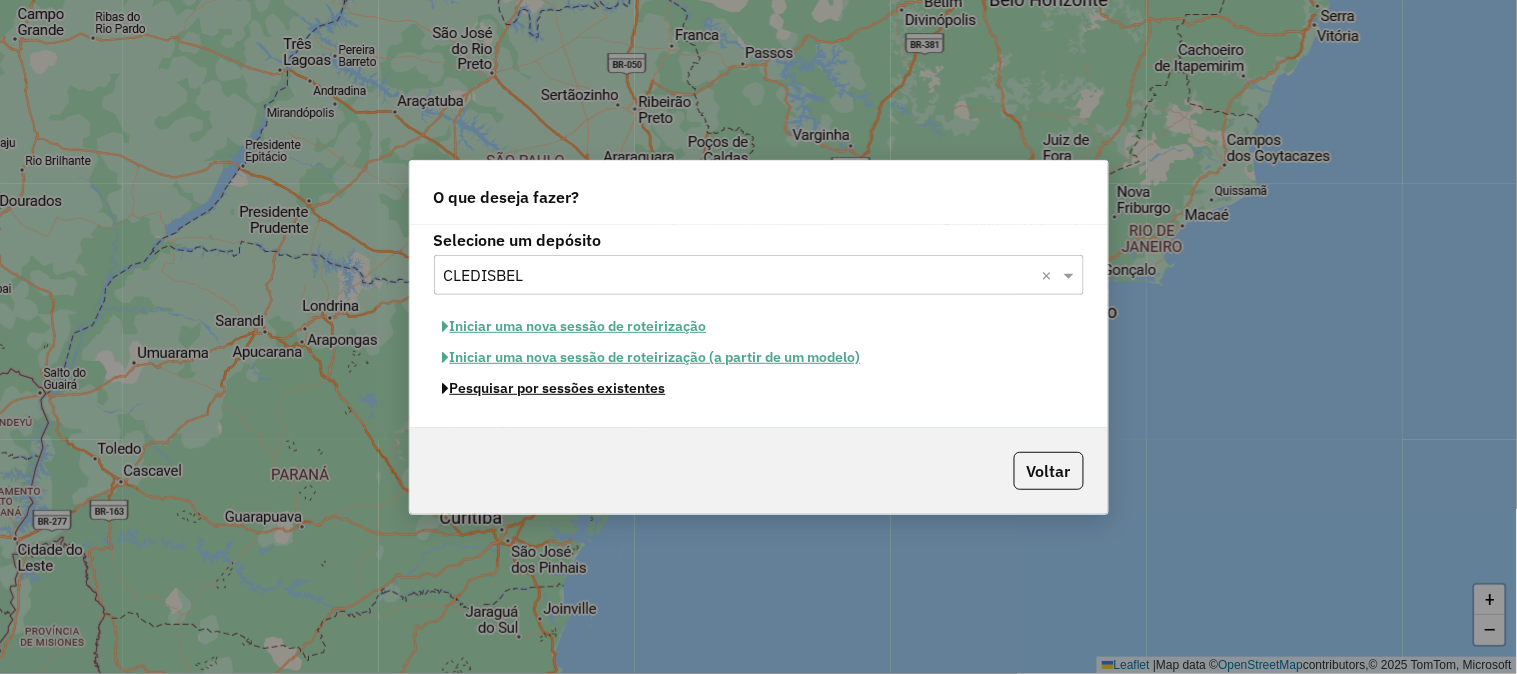 click on "Pesquisar por sessões existentes" 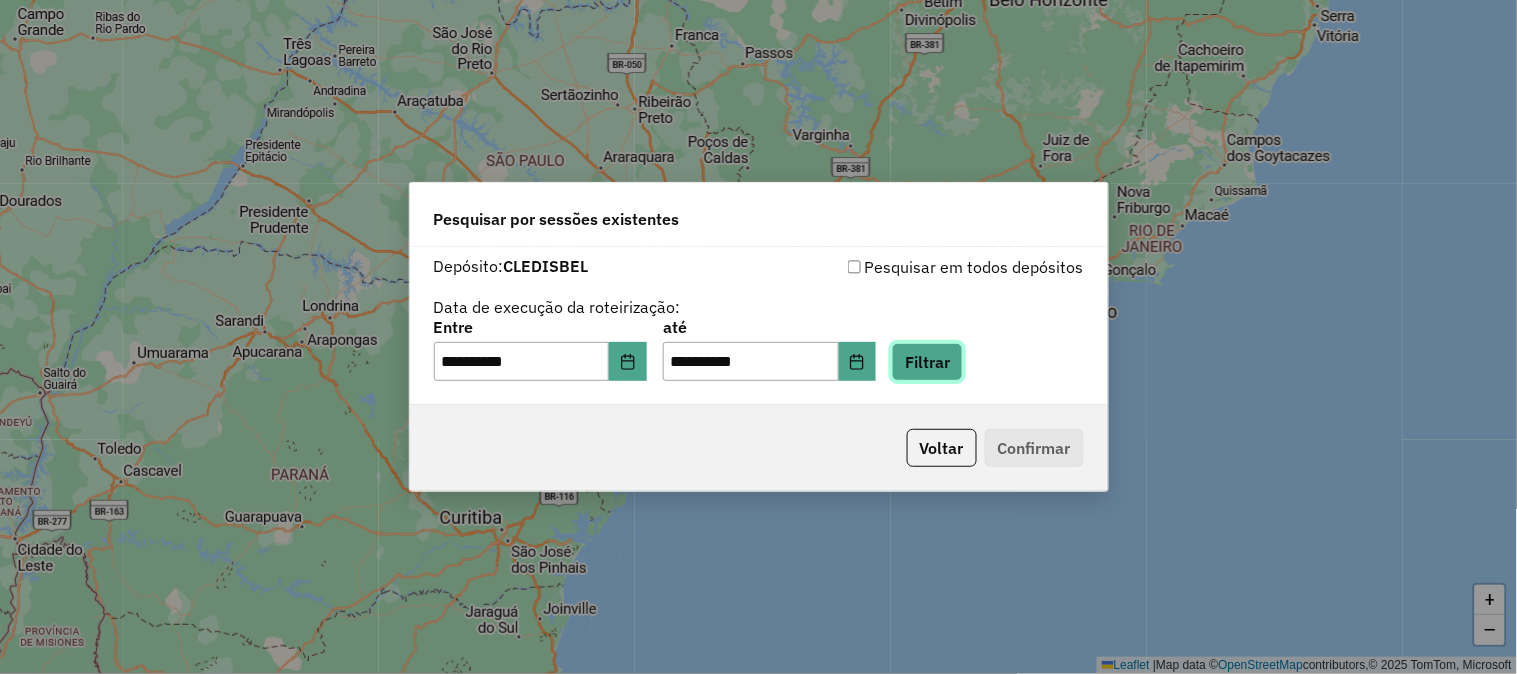 click on "Filtrar" 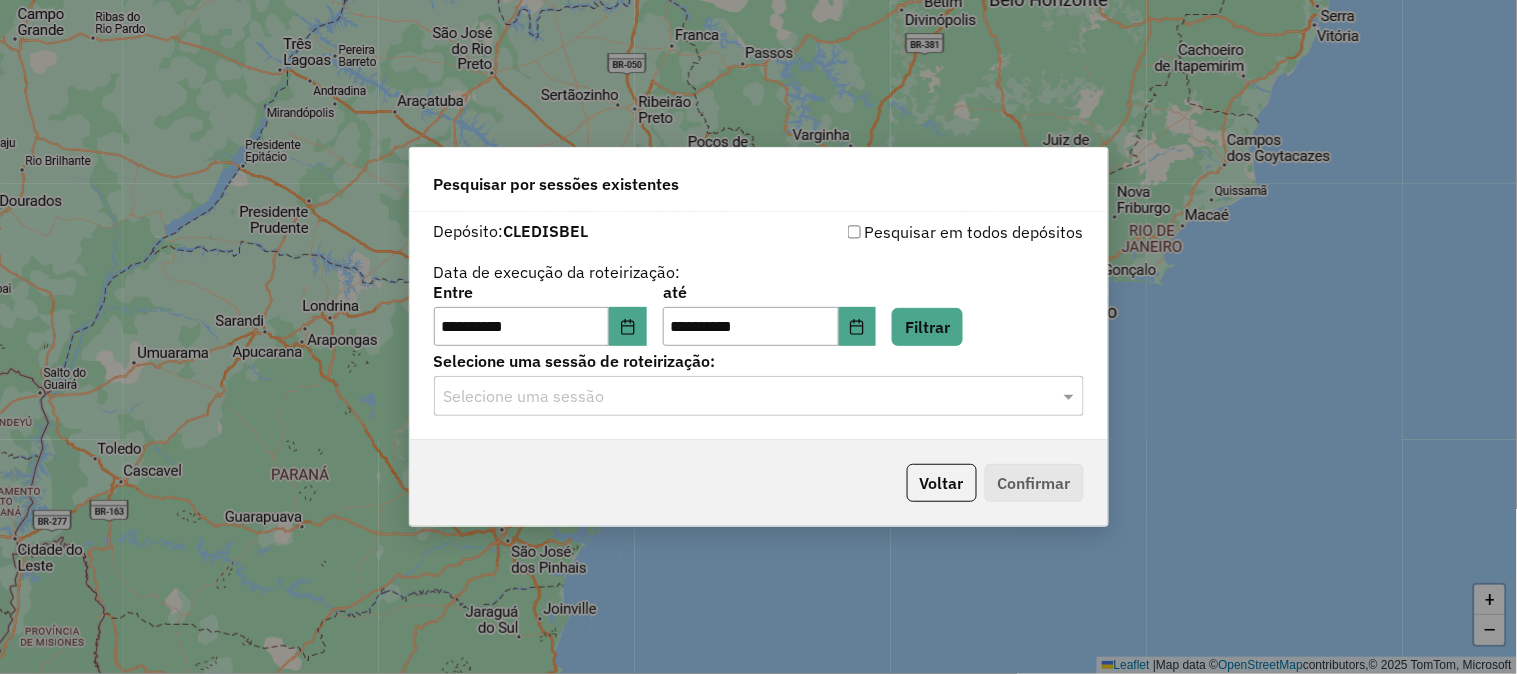 click on "**********" at bounding box center (758, 337) 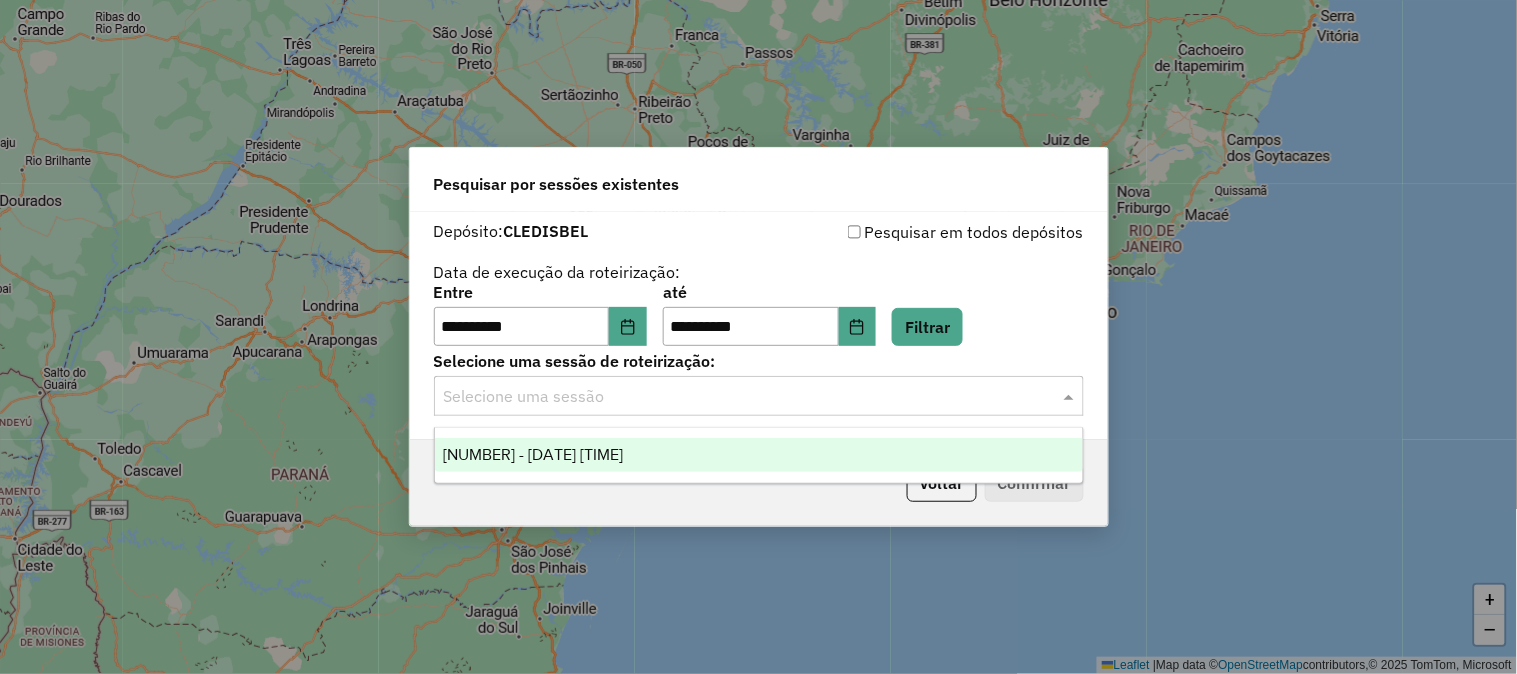 click on "974704 - 05/08/2025 17:47" at bounding box center [759, 455] 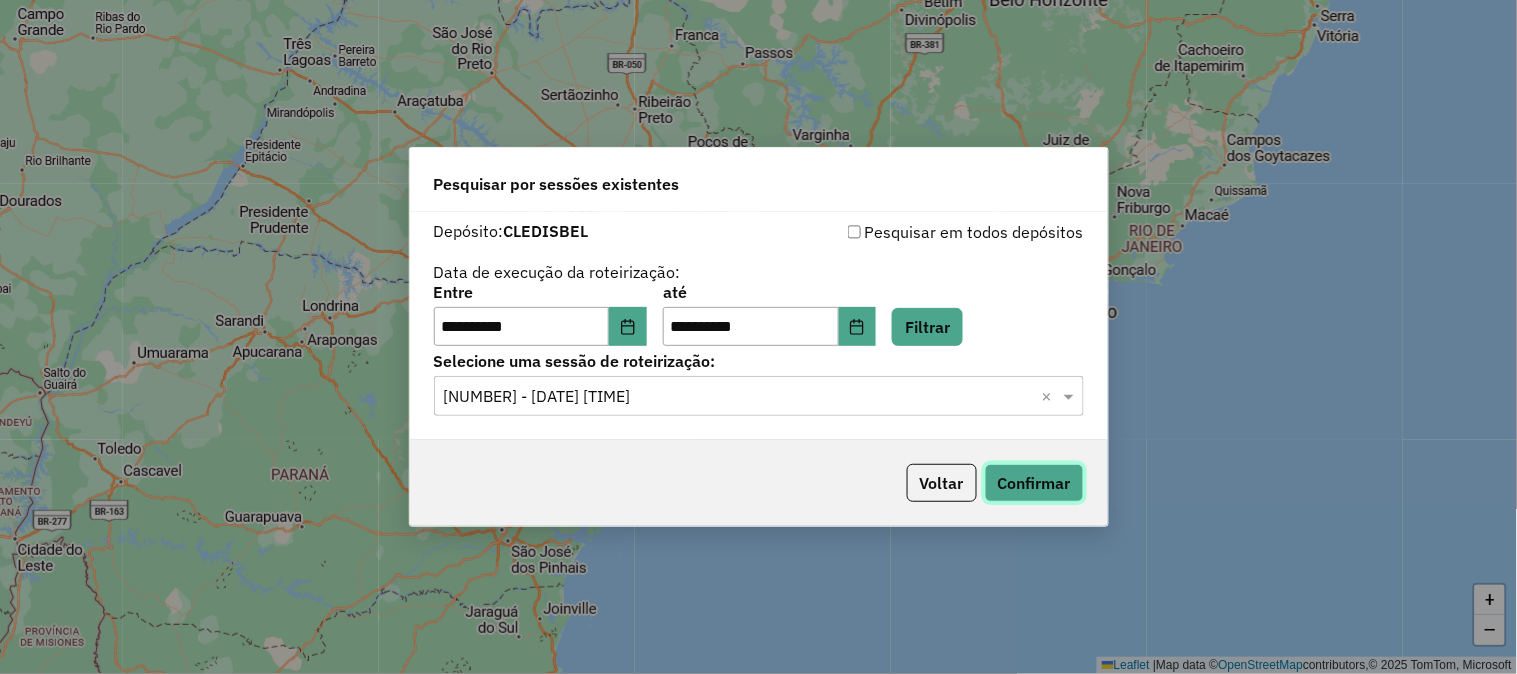 click on "Confirmar" 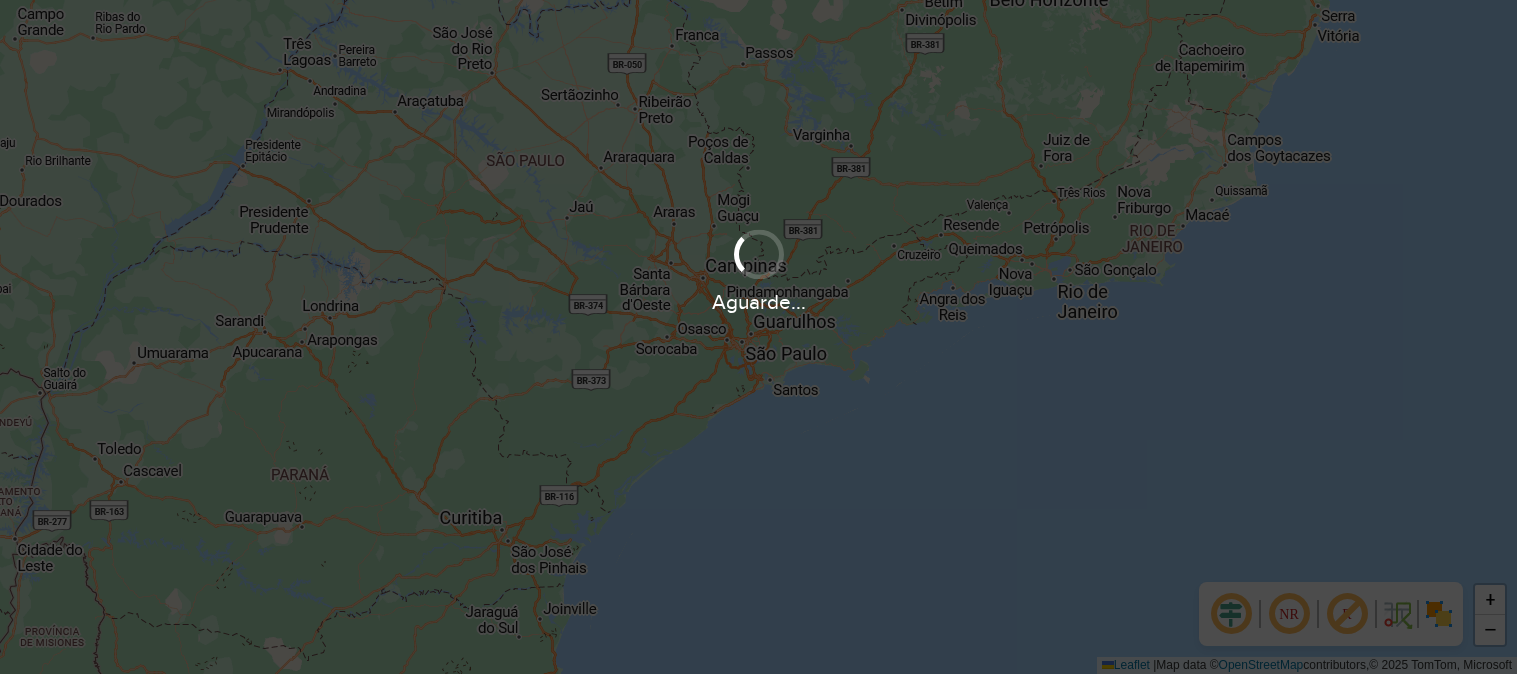 scroll, scrollTop: 0, scrollLeft: 0, axis: both 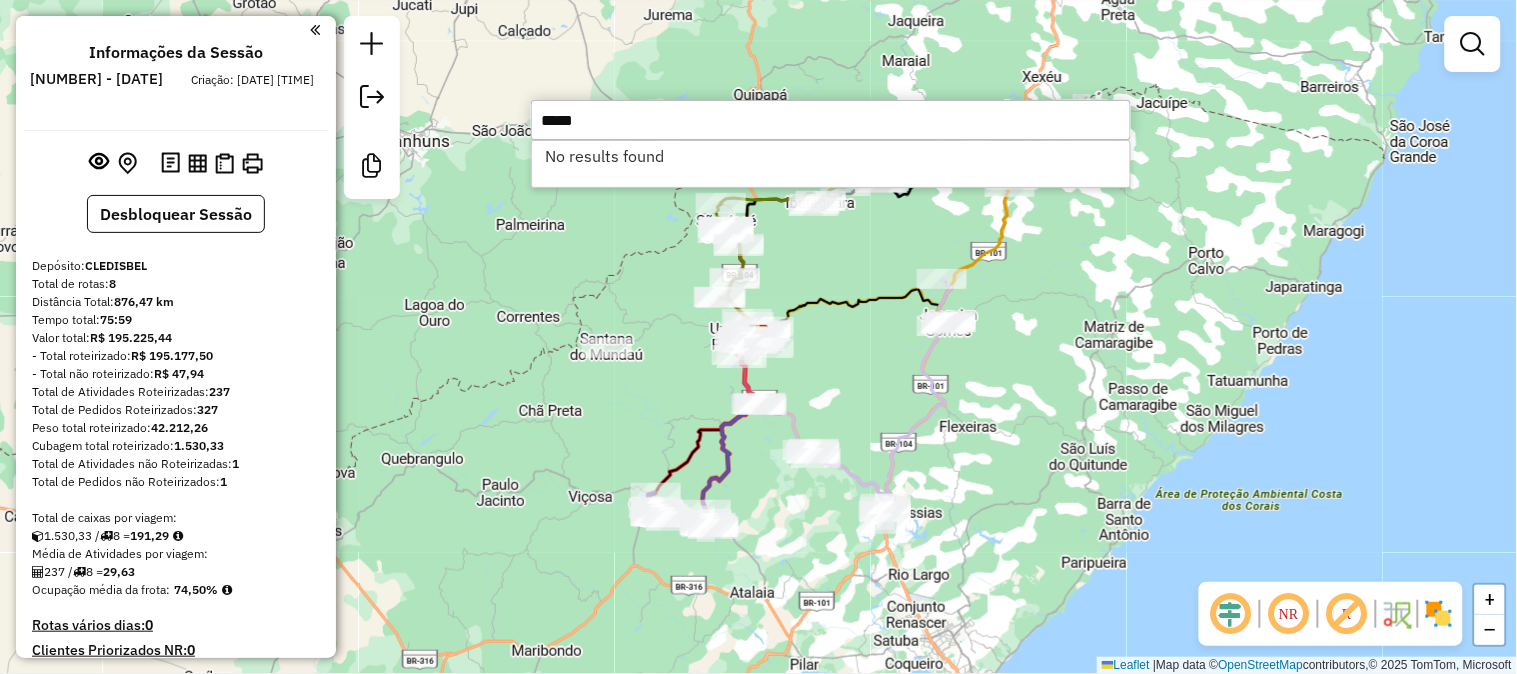 type on "*****" 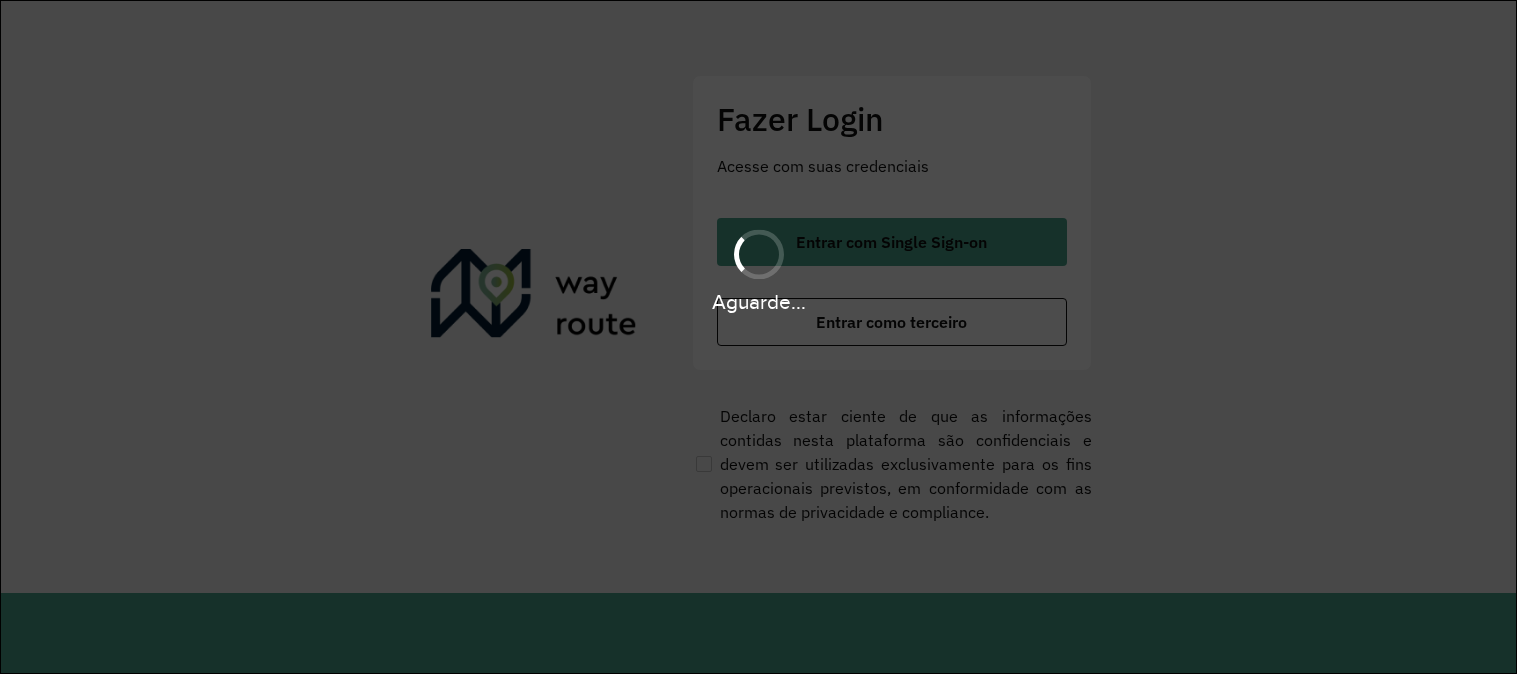 scroll, scrollTop: 0, scrollLeft: 0, axis: both 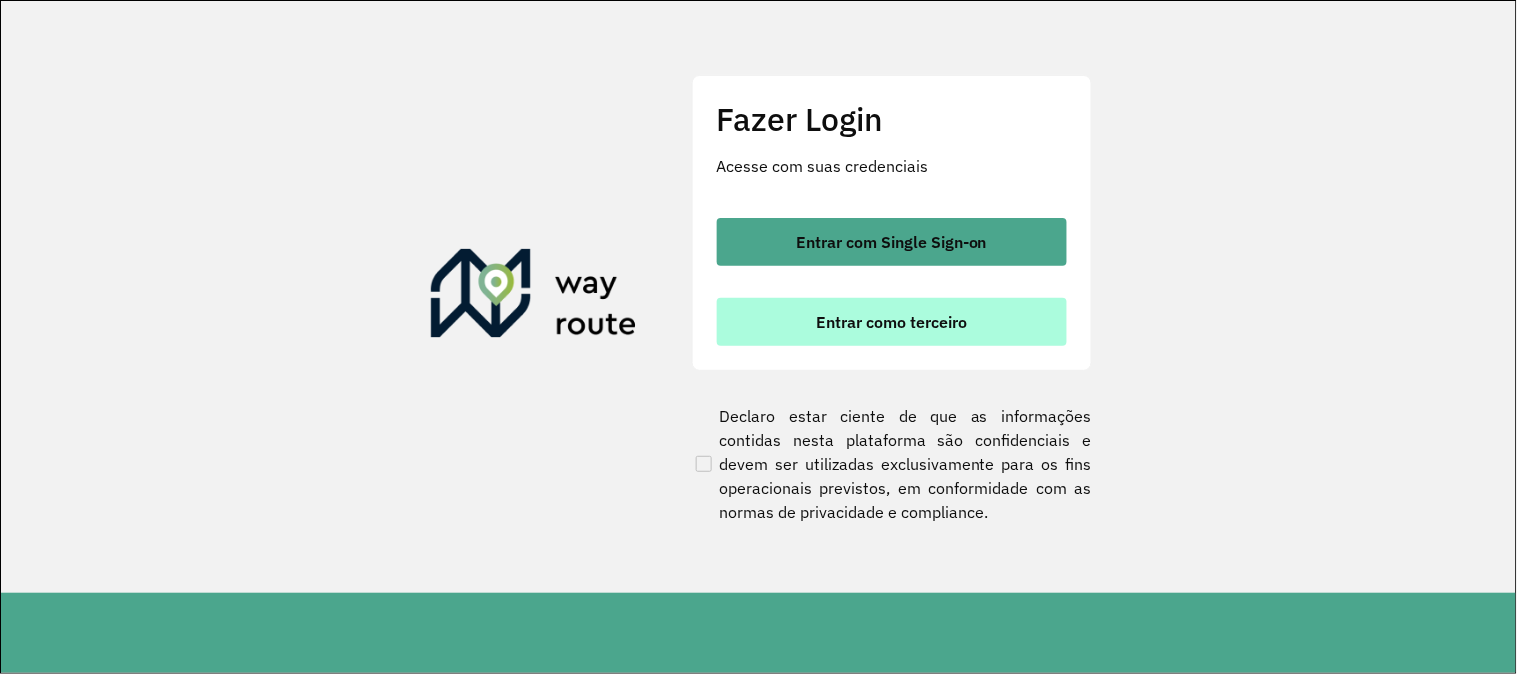 click on "Entrar como terceiro" at bounding box center (892, 322) 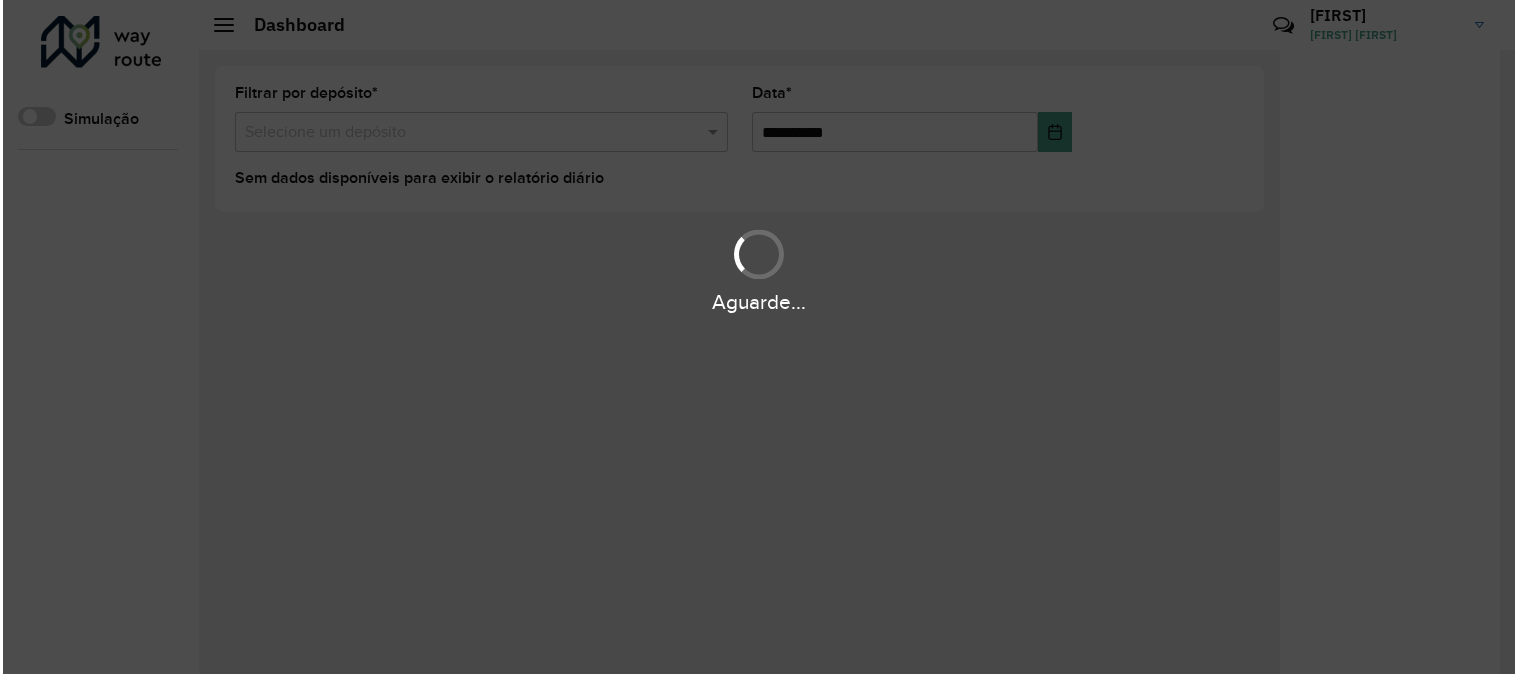 scroll, scrollTop: 0, scrollLeft: 0, axis: both 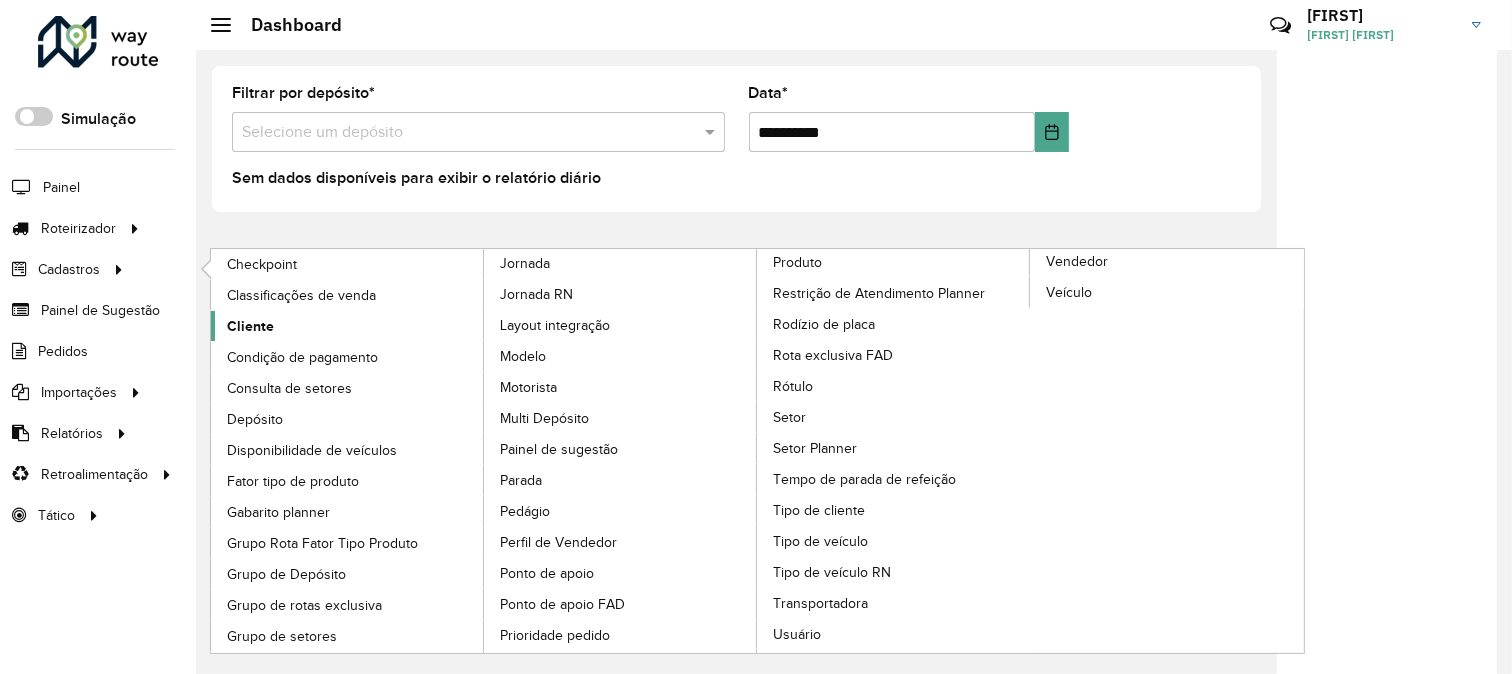 click on "Cliente" 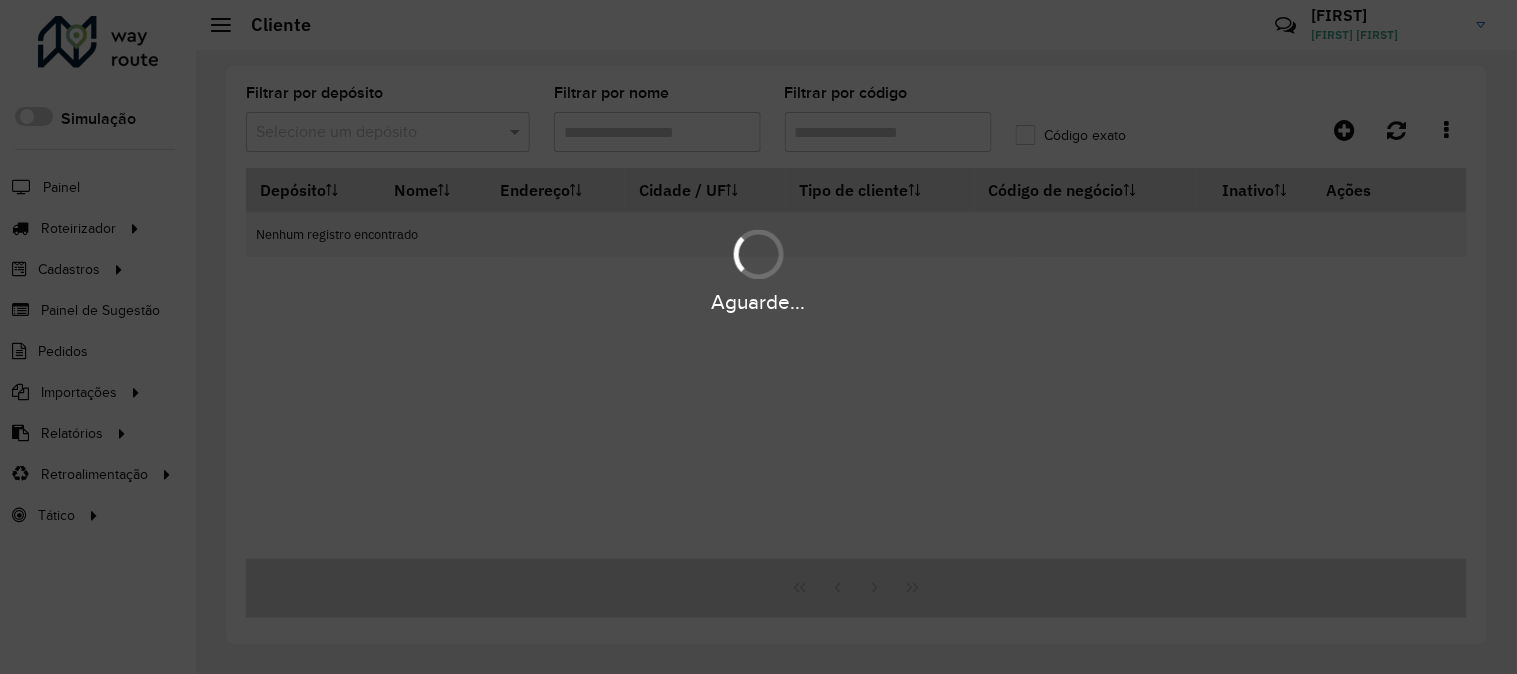 click on "Aguarde..." at bounding box center [758, 337] 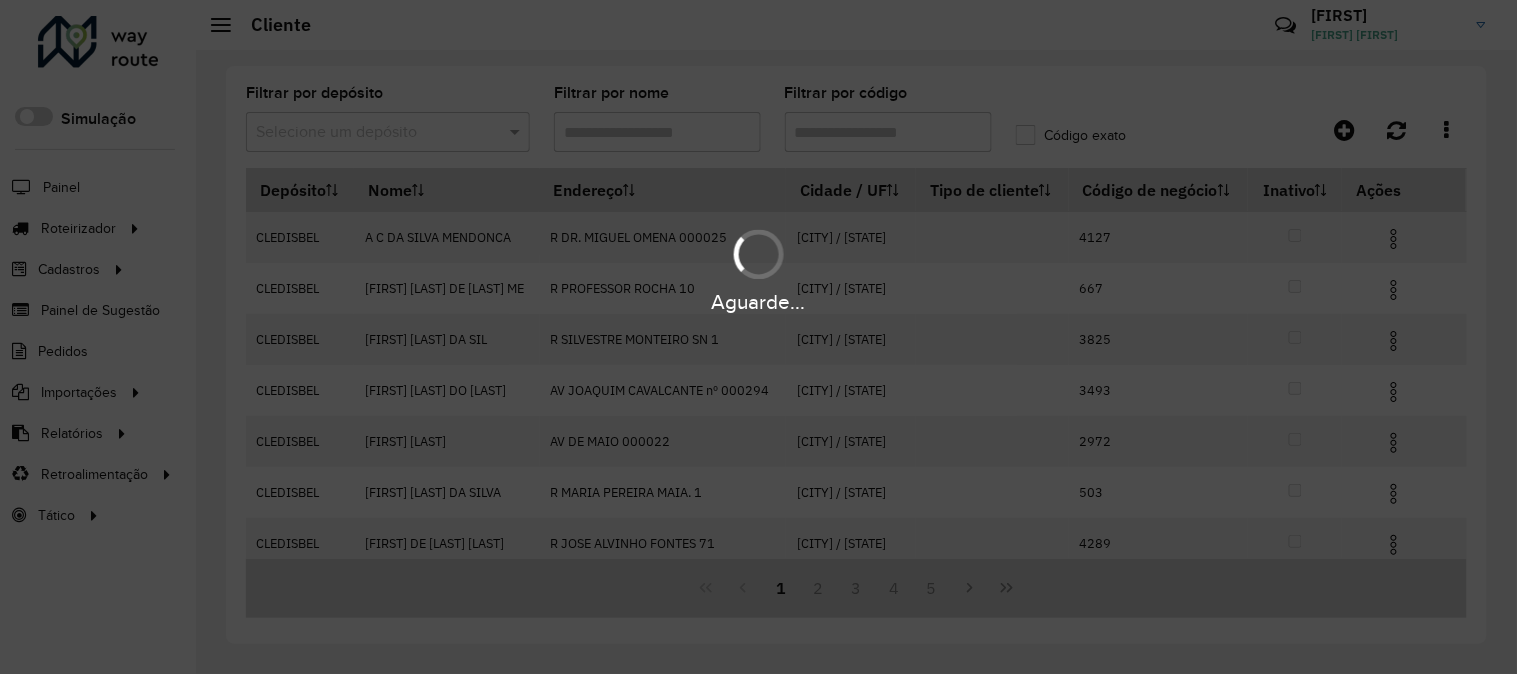 click on "Aguarde..." at bounding box center (758, 337) 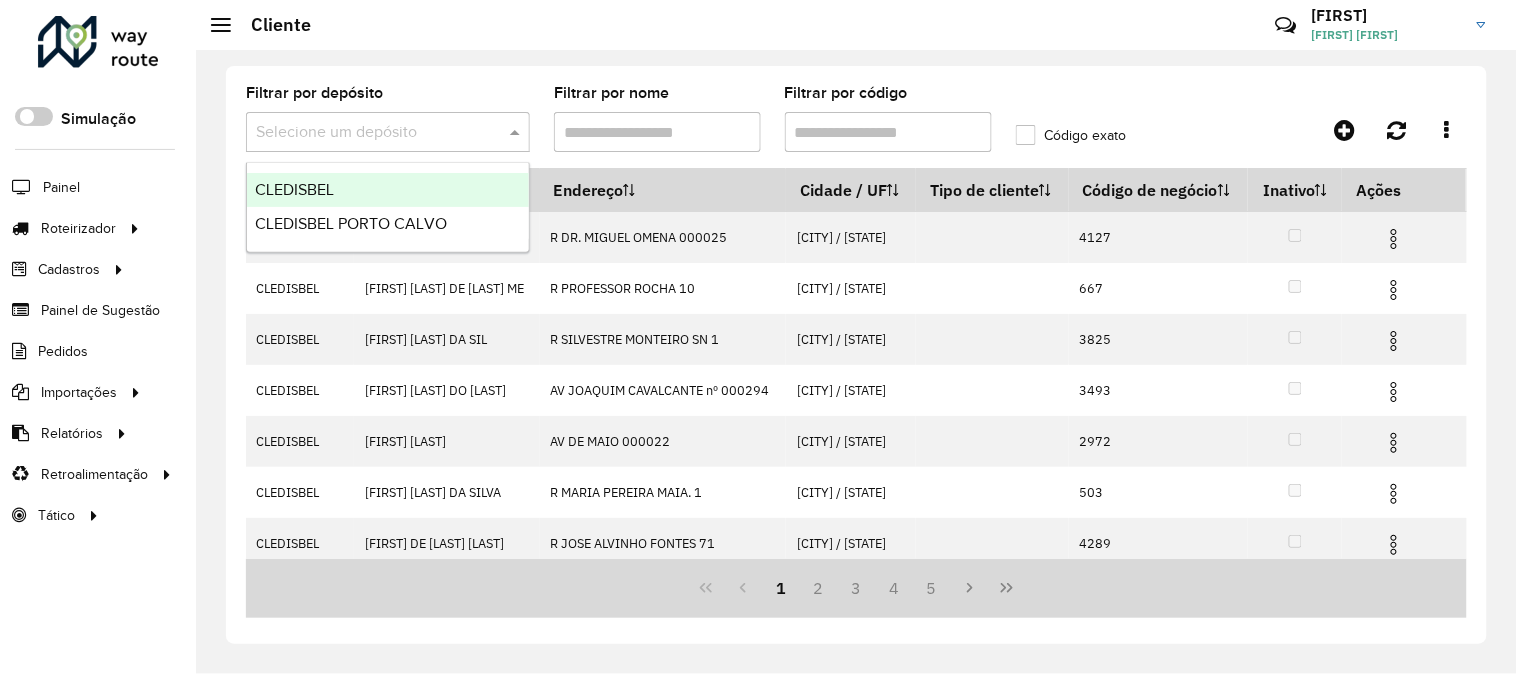 click at bounding box center [368, 133] 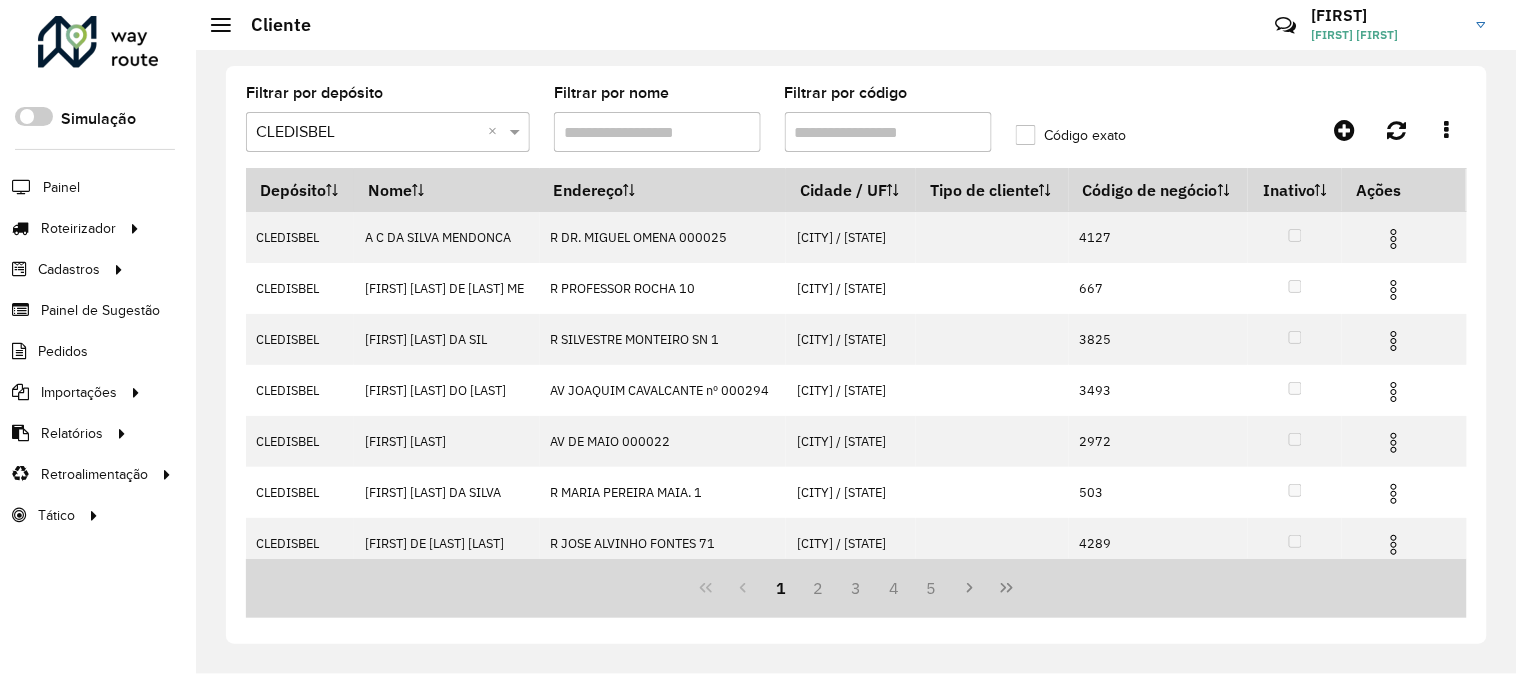 click on "Aguarde...  Pop-up bloqueado!  Seu navegador bloqueou automáticamente a abertura de uma nova janela.   Acesse as configurações e adicione o endereço do sistema a lista de permissão.   Fechar  Roteirizador AmbevTech Simulação Painel Roteirizador Entregas Vendas Cadastros Checkpoint Classificações de venda Cliente Condição de pagamento Consulta de setores Depósito Disponibilidade de veículos Fator tipo de produto Gabarito planner Grupo Rota Fator Tipo Produto Grupo de Depósito Grupo de rotas exclusiva Grupo de setores Jornada Jornada RN Layout integração Modelo Motorista Multi Depósito Painel de sugestão Parada Pedágio Perfil de Vendedor Ponto de apoio Ponto de apoio FAD Prioridade pedido Produto Restrição de Atendimento Planner Rodízio de placa Rota exclusiva FAD Rótulo Setor Setor Planner Tempo de parada de refeição Tipo de cliente Tipo de veículo Tipo de veículo RN Transportadora Usuário Vendedor Veículo Painel de Sugestão Pedidos Importações Classificação e volume de venda" at bounding box center (758, 337) 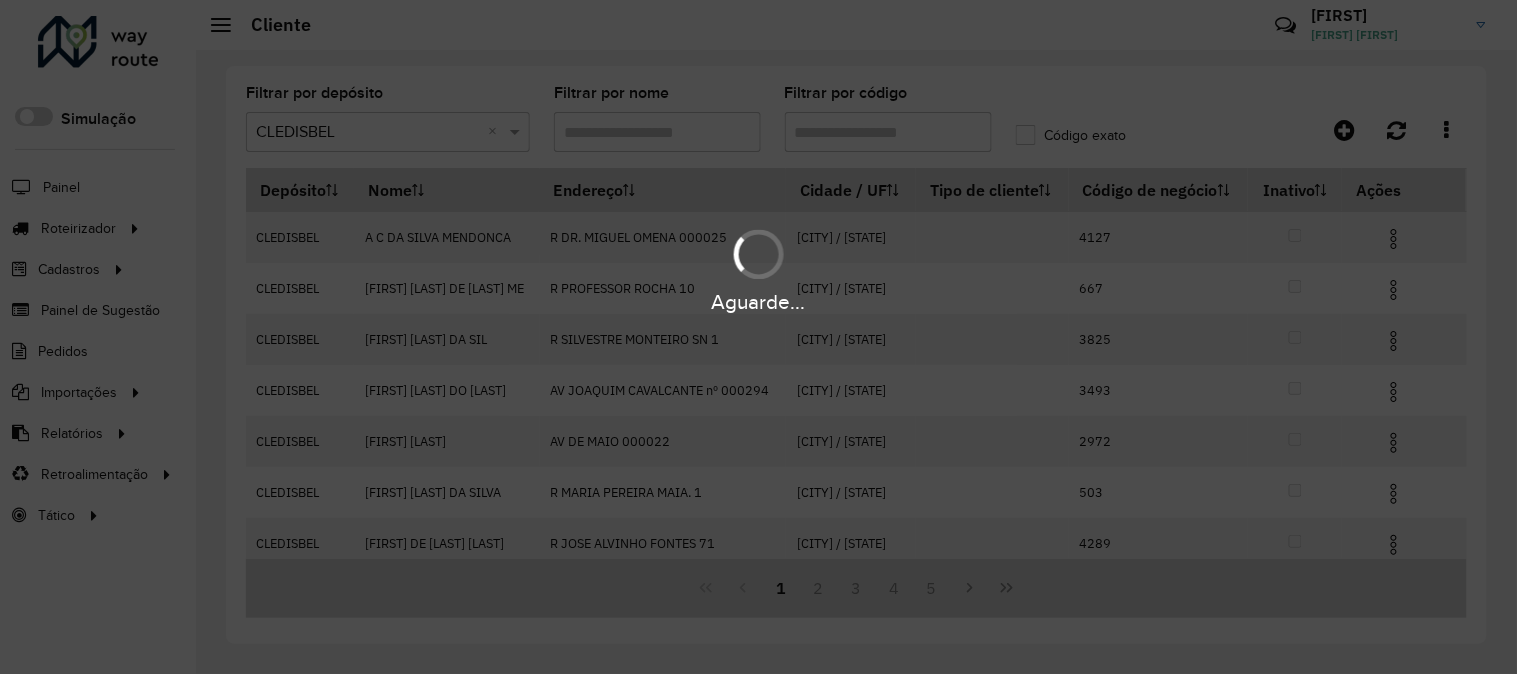 click on "Aguarde..." at bounding box center (758, 337) 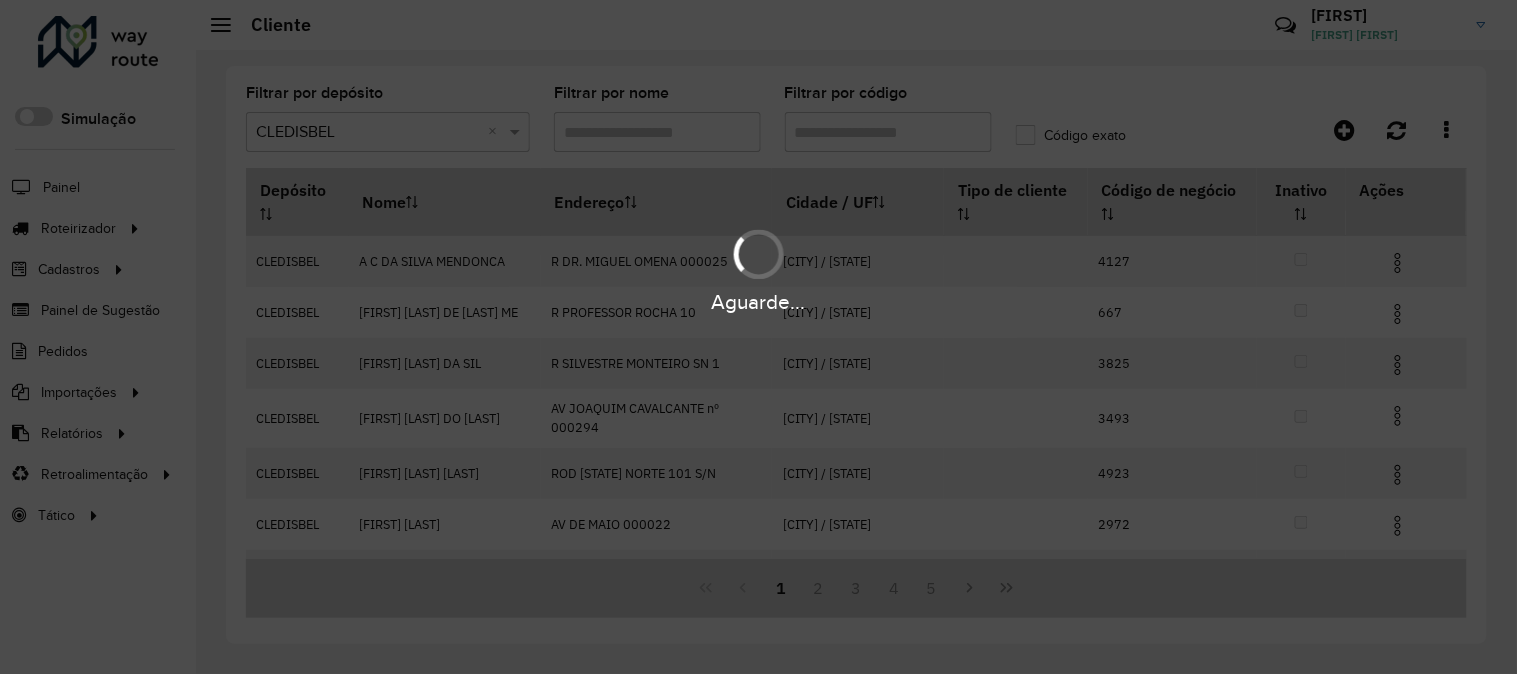 click on "Aguarde..." at bounding box center [758, 337] 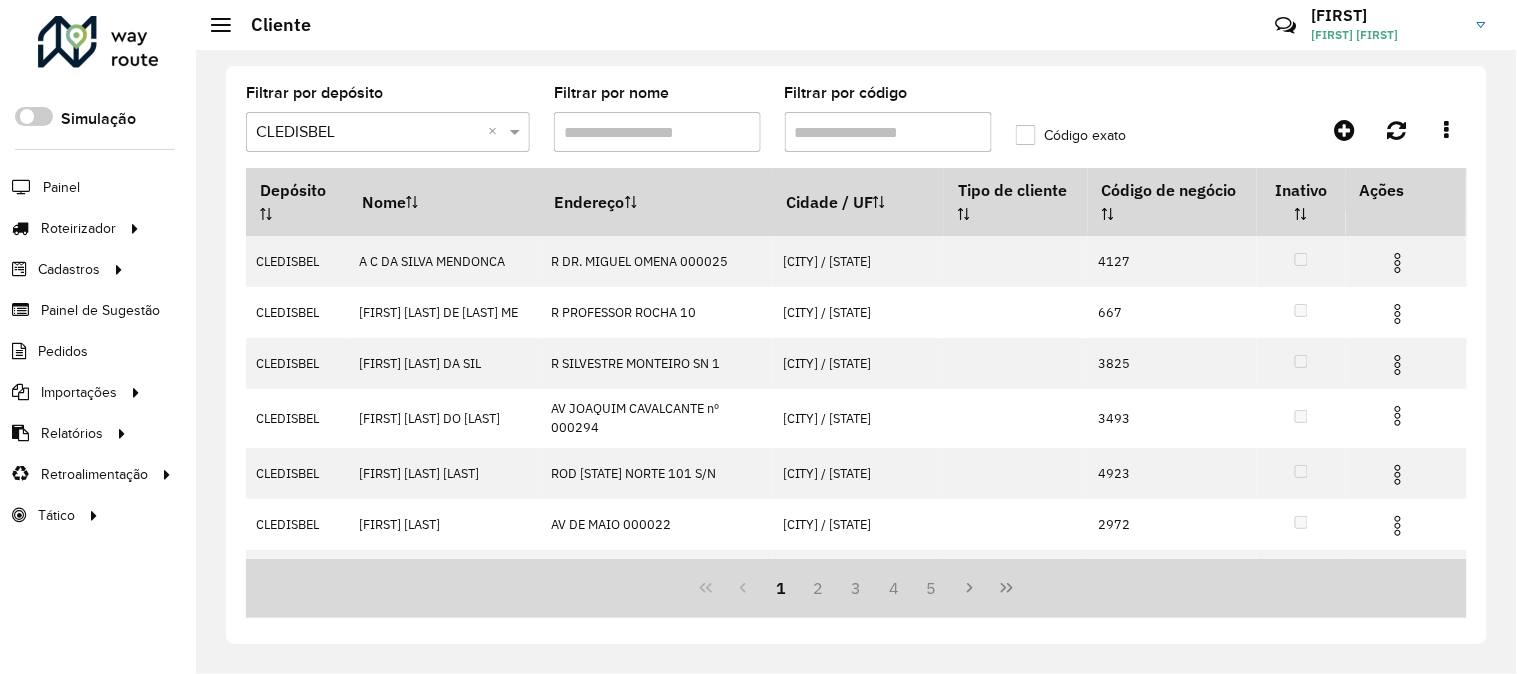 click at bounding box center [368, 133] 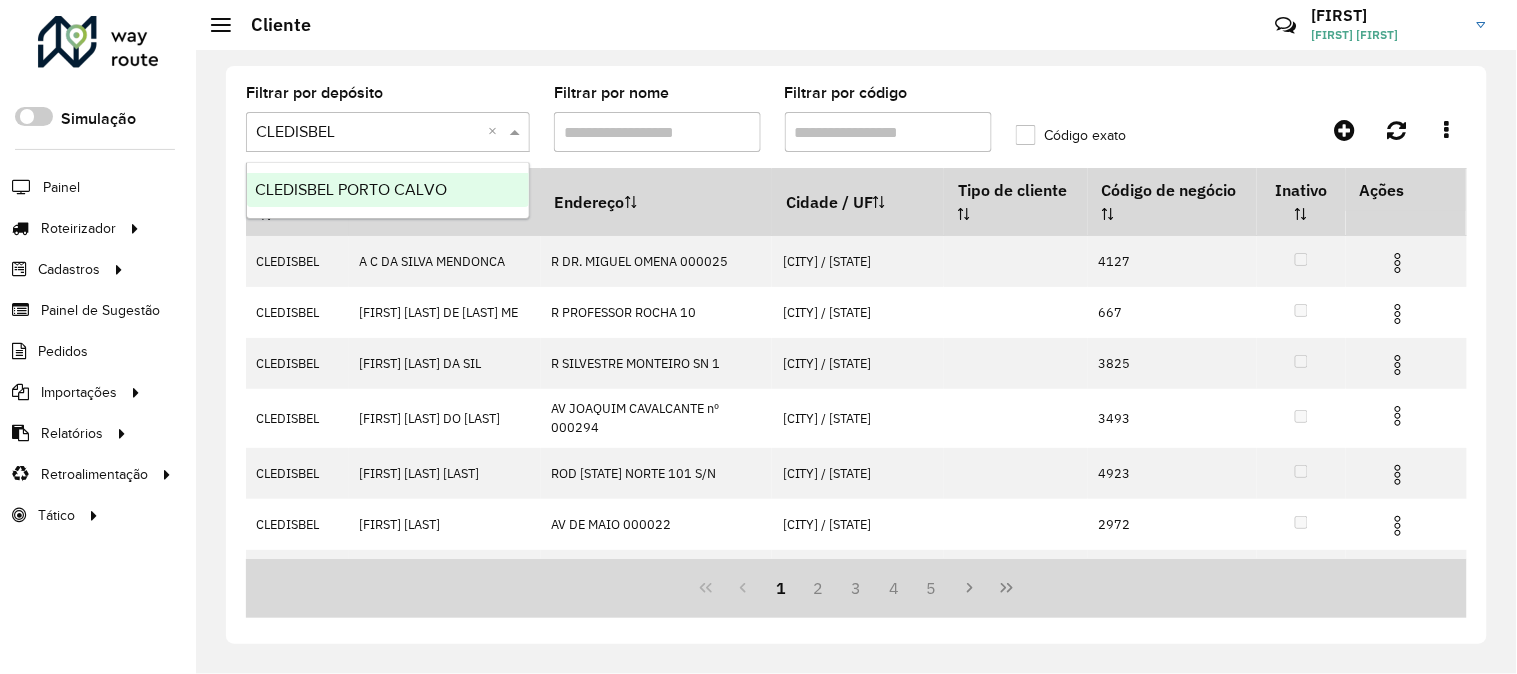 click on "CLEDISBEL PORTO CALVO" at bounding box center [351, 189] 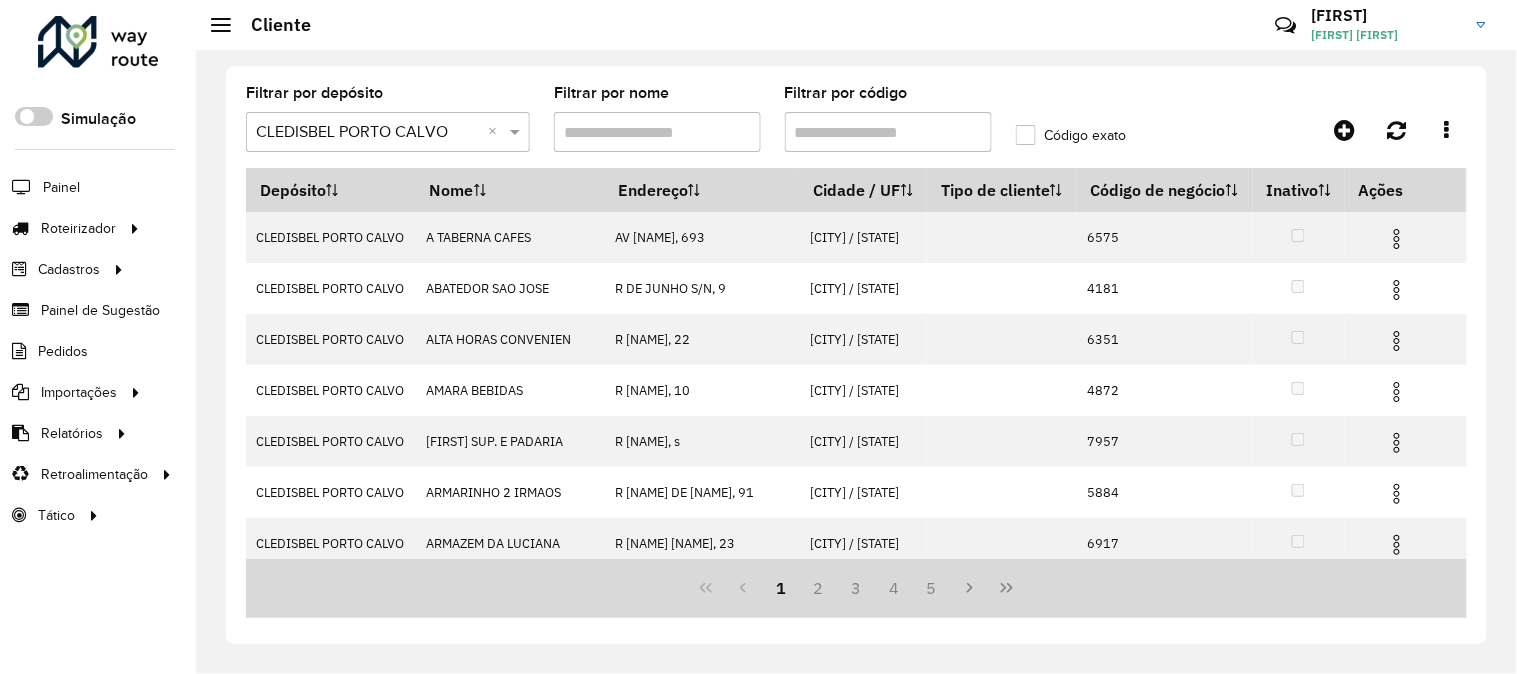 click on "Filtrar por código" at bounding box center (888, 132) 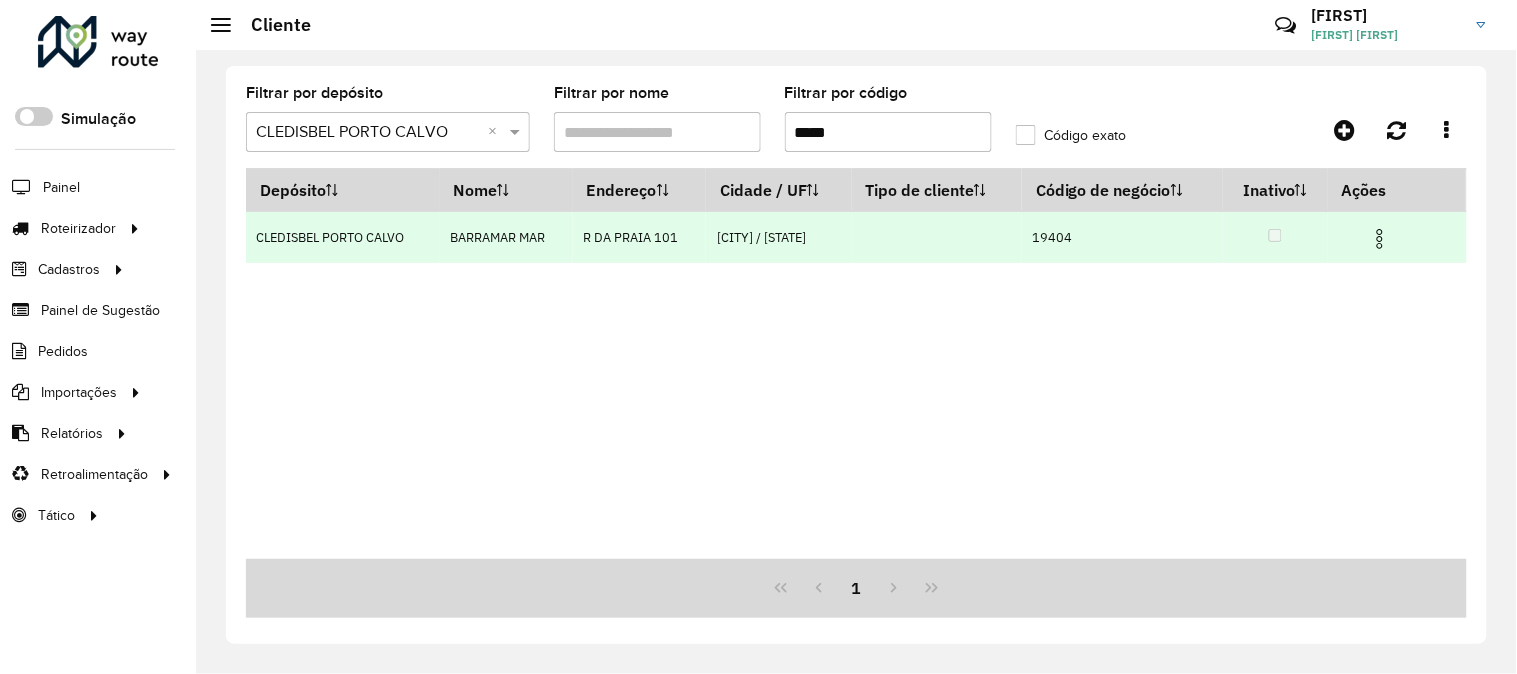 type on "*****" 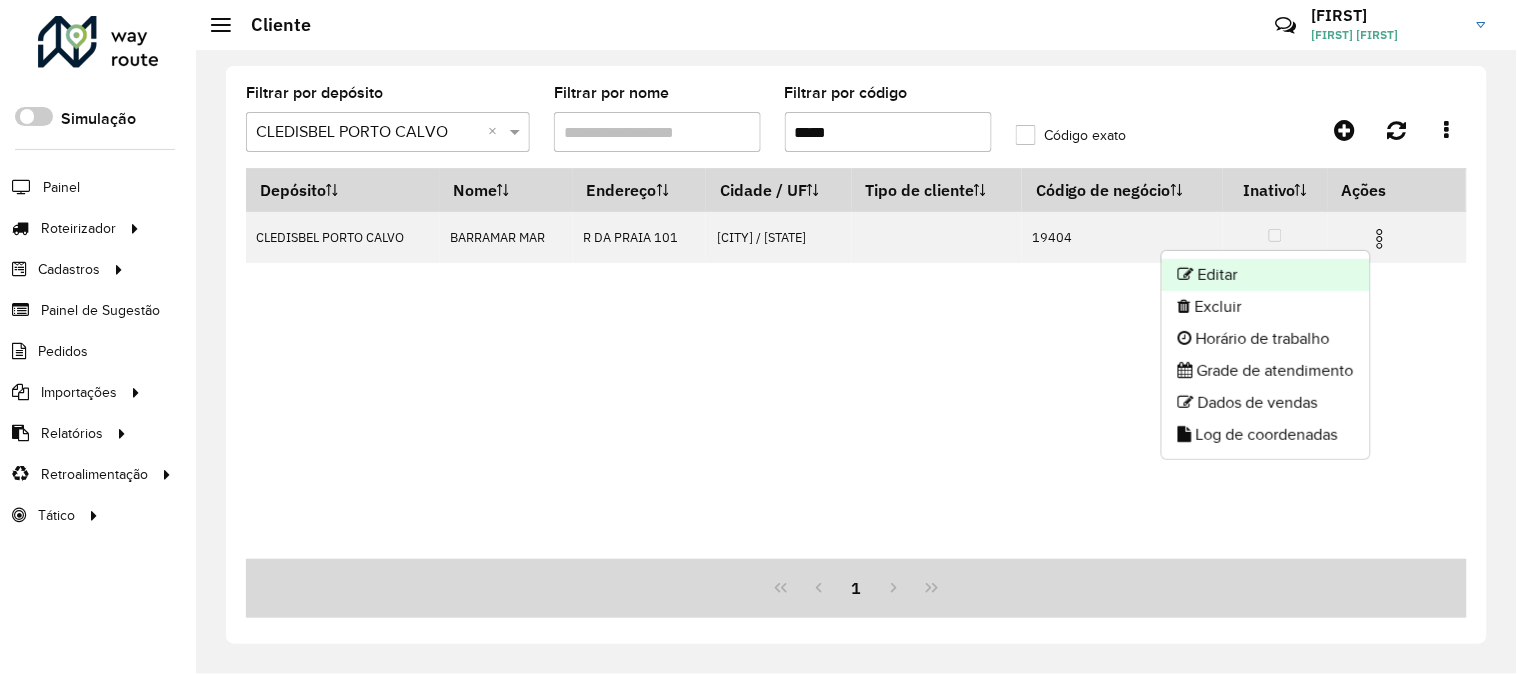 click on "Editar" 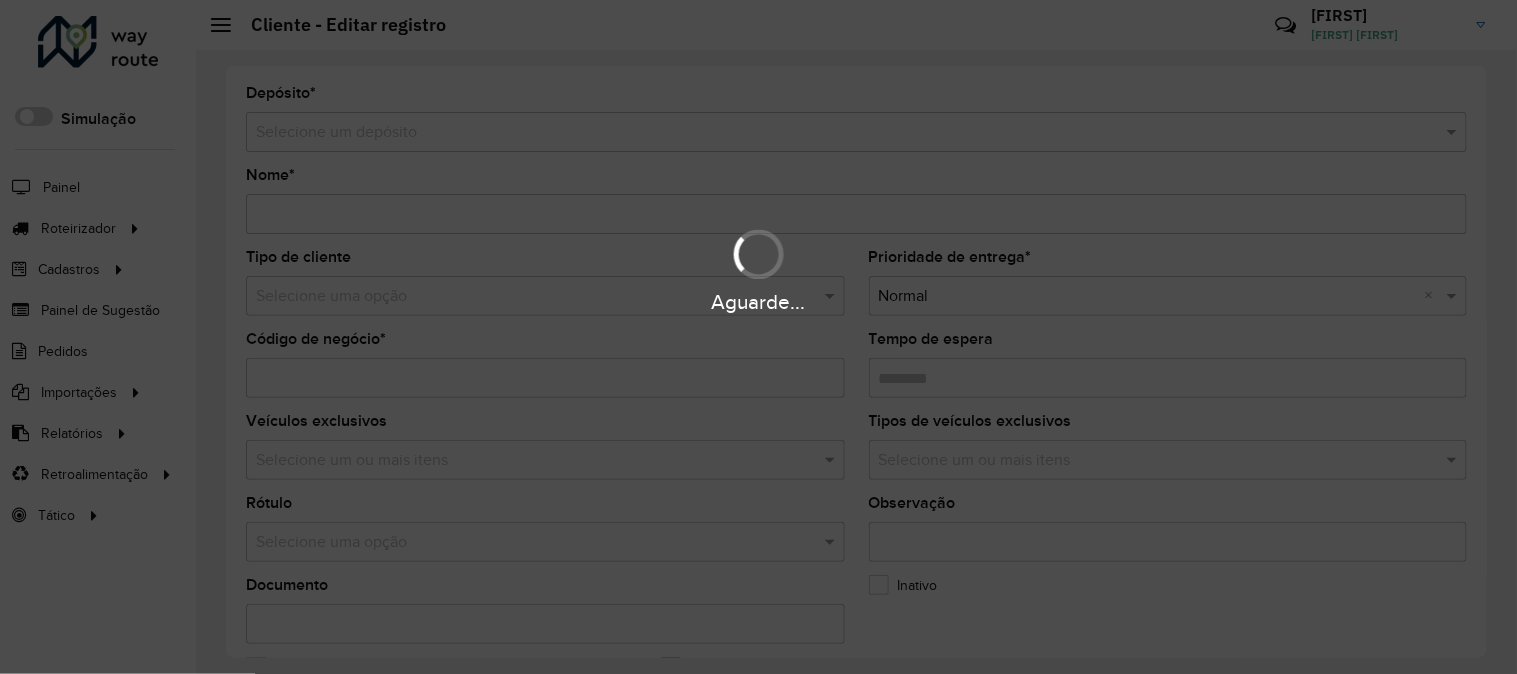 type on "**********" 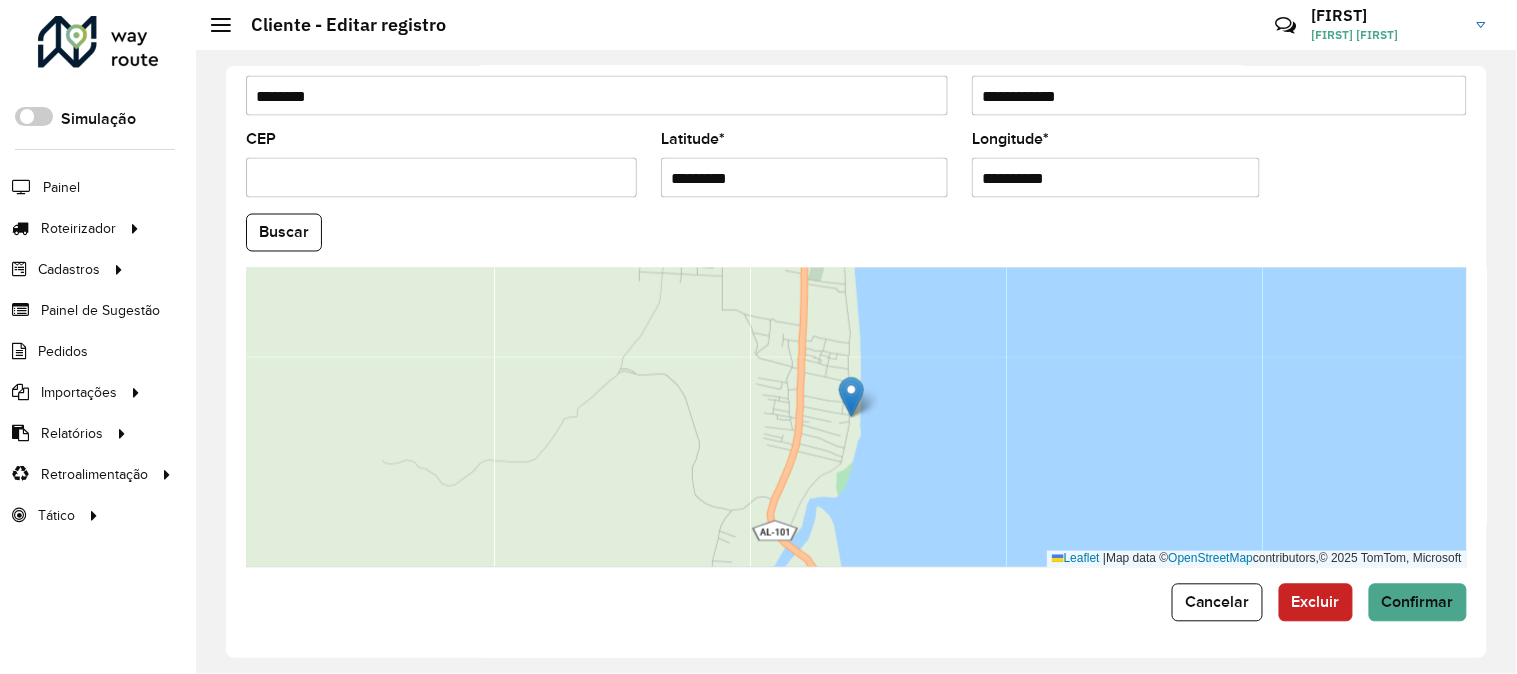 scroll, scrollTop: 817, scrollLeft: 0, axis: vertical 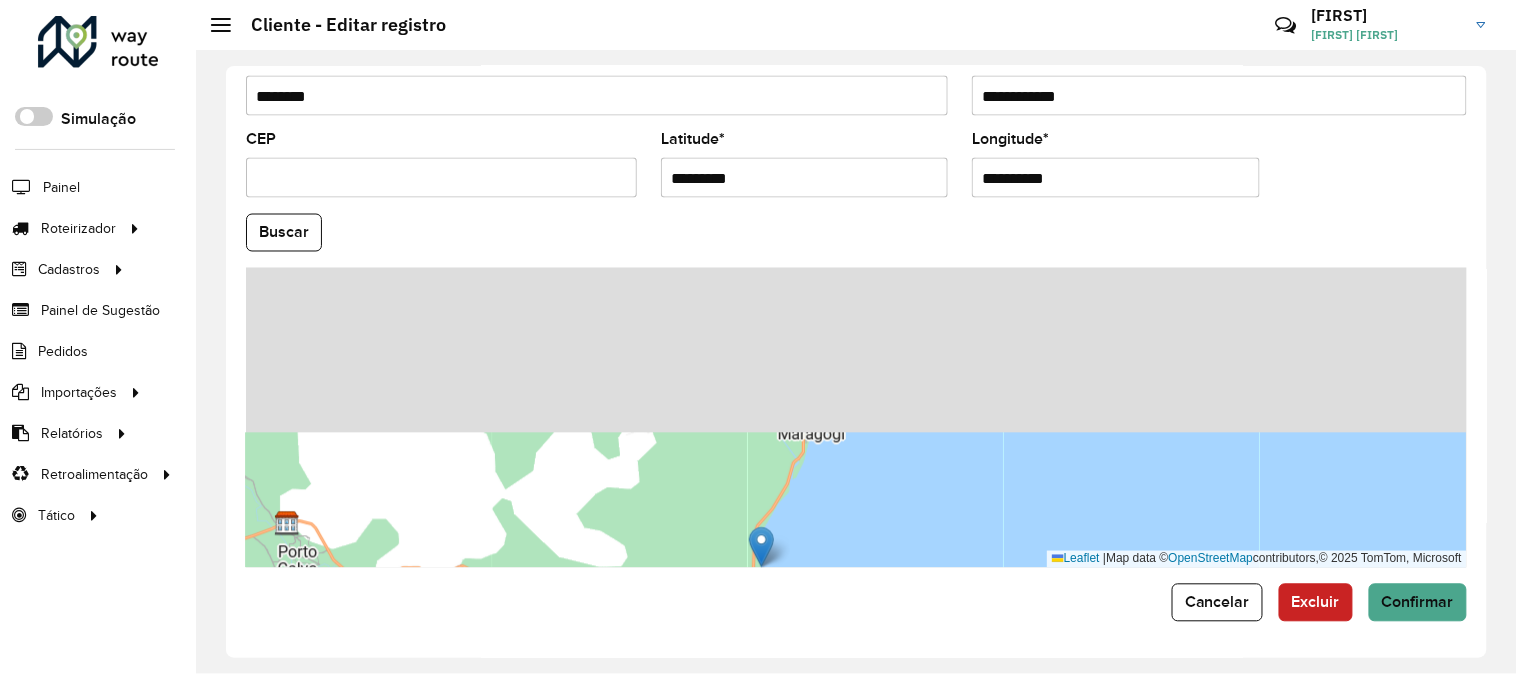 drag, startPoint x: 1045, startPoint y: 375, endPoint x: 846, endPoint y: 535, distance: 255.34486 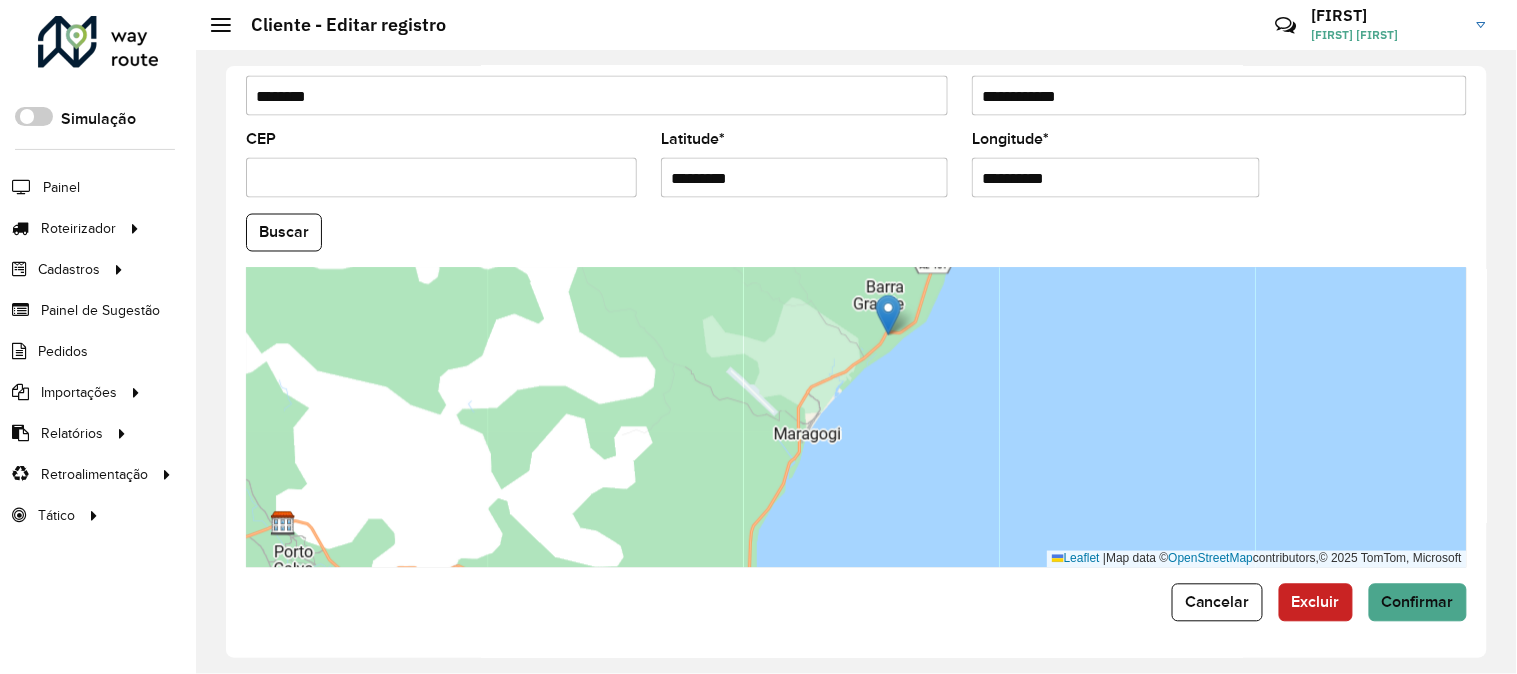 drag, startPoint x: 760, startPoint y: 542, endPoint x: 891, endPoint y: 310, distance: 266.4301 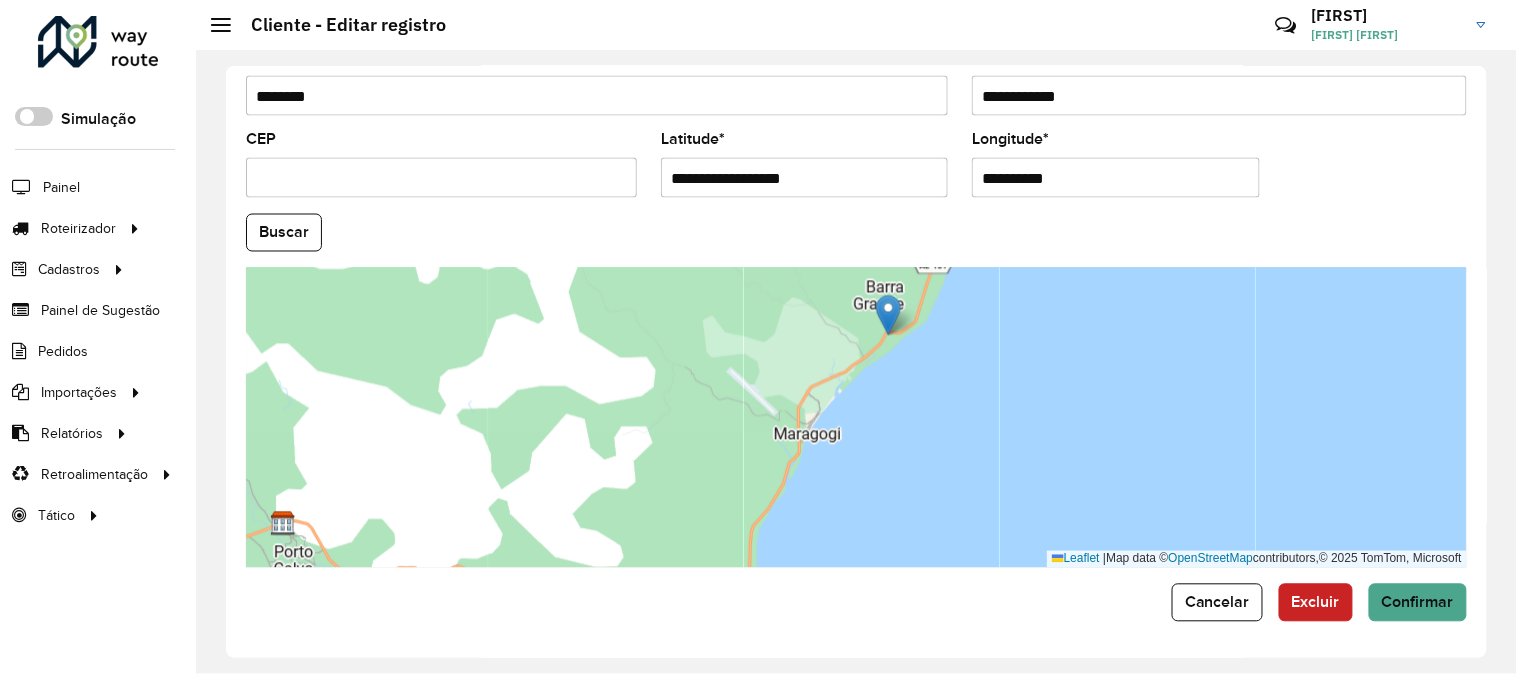 type on "**********" 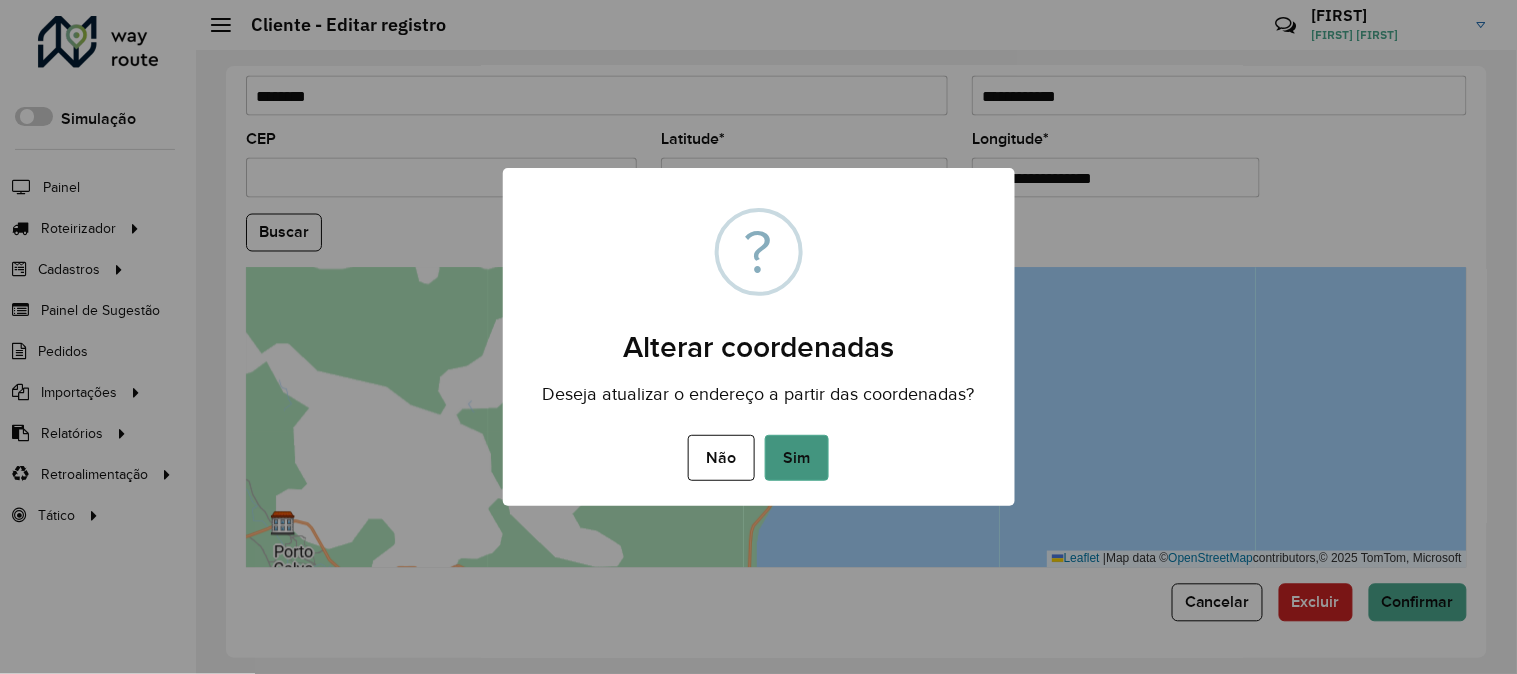 click on "Sim" at bounding box center (797, 458) 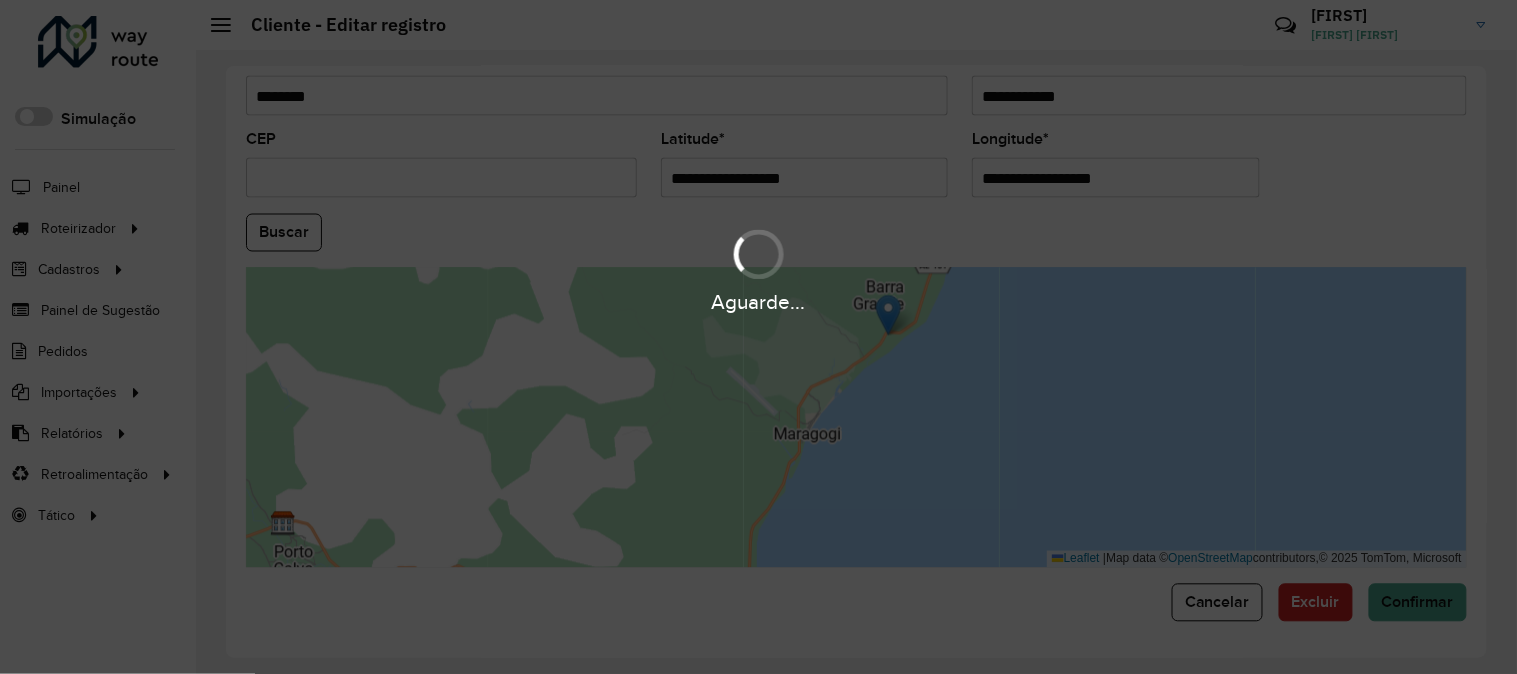 type on "**********" 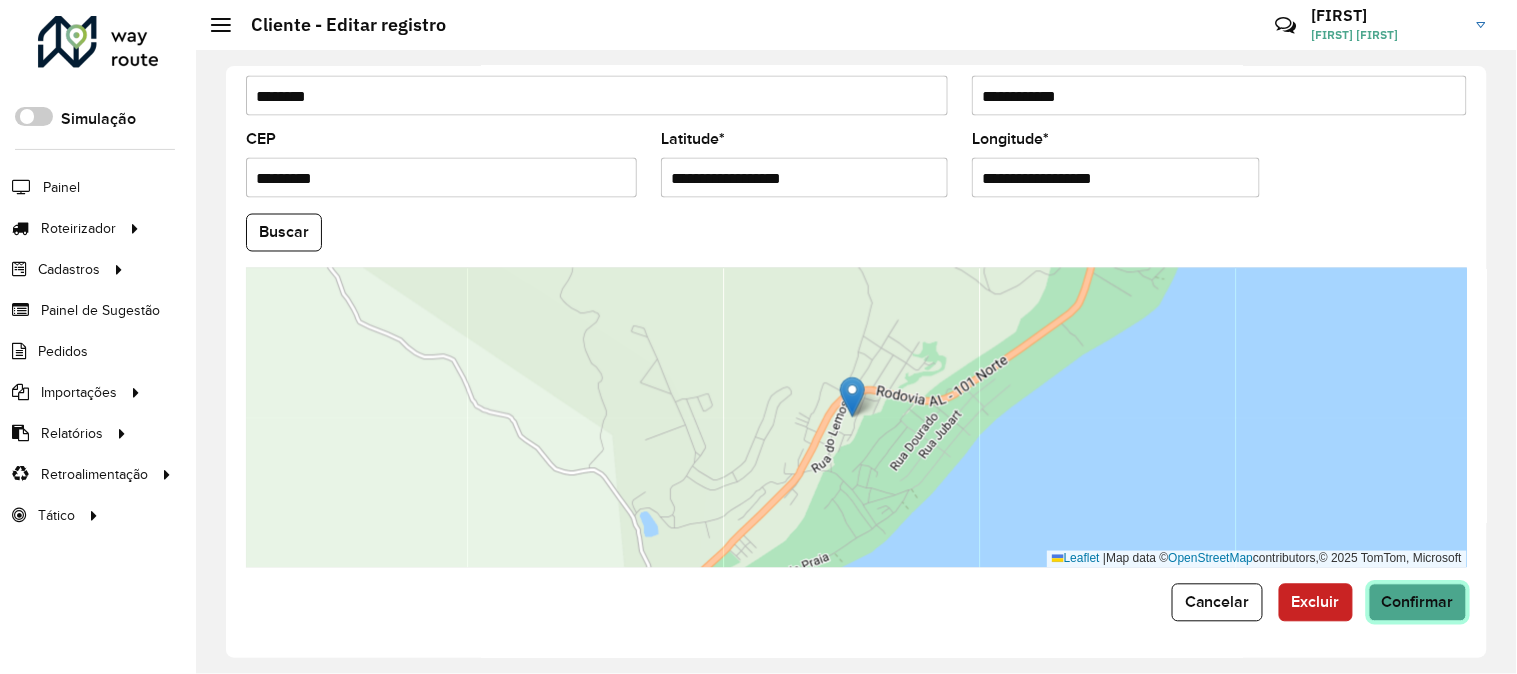 click on "Confirmar" 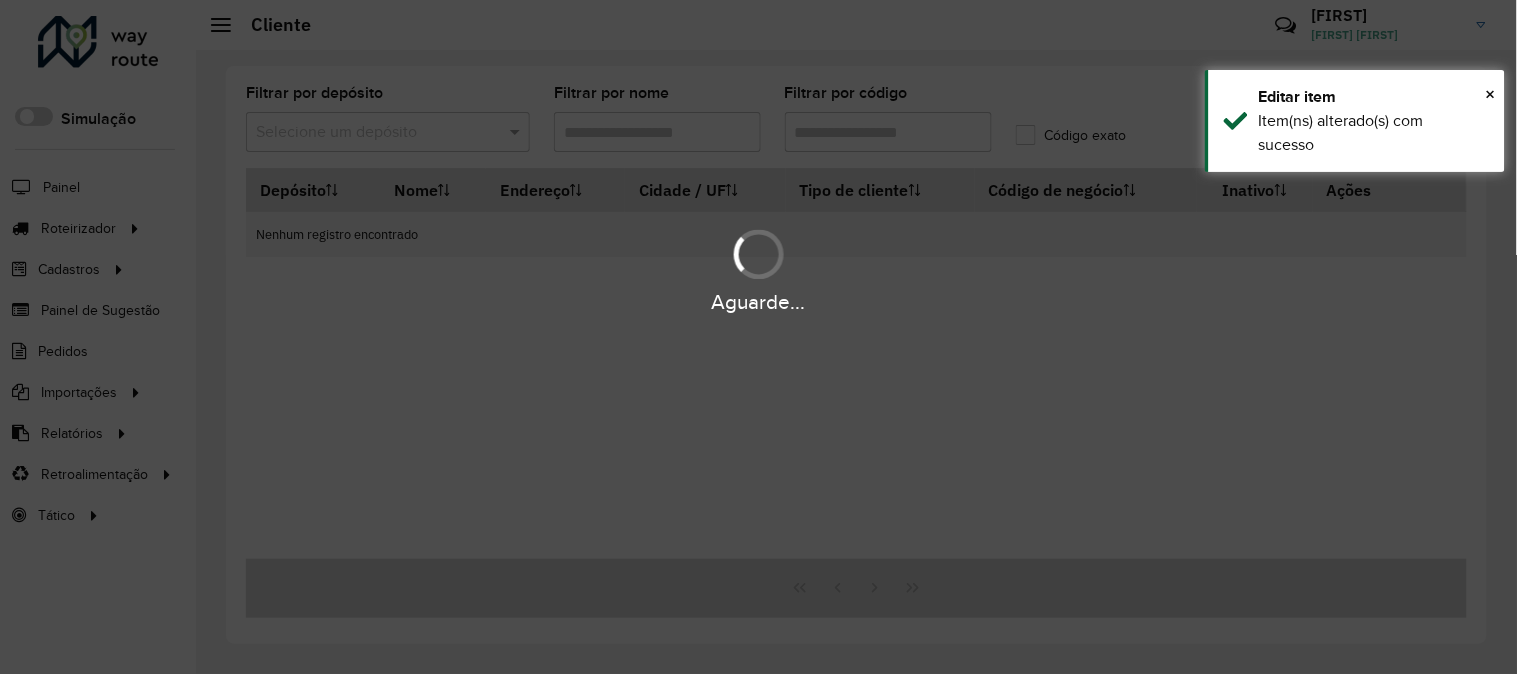 type on "*****" 